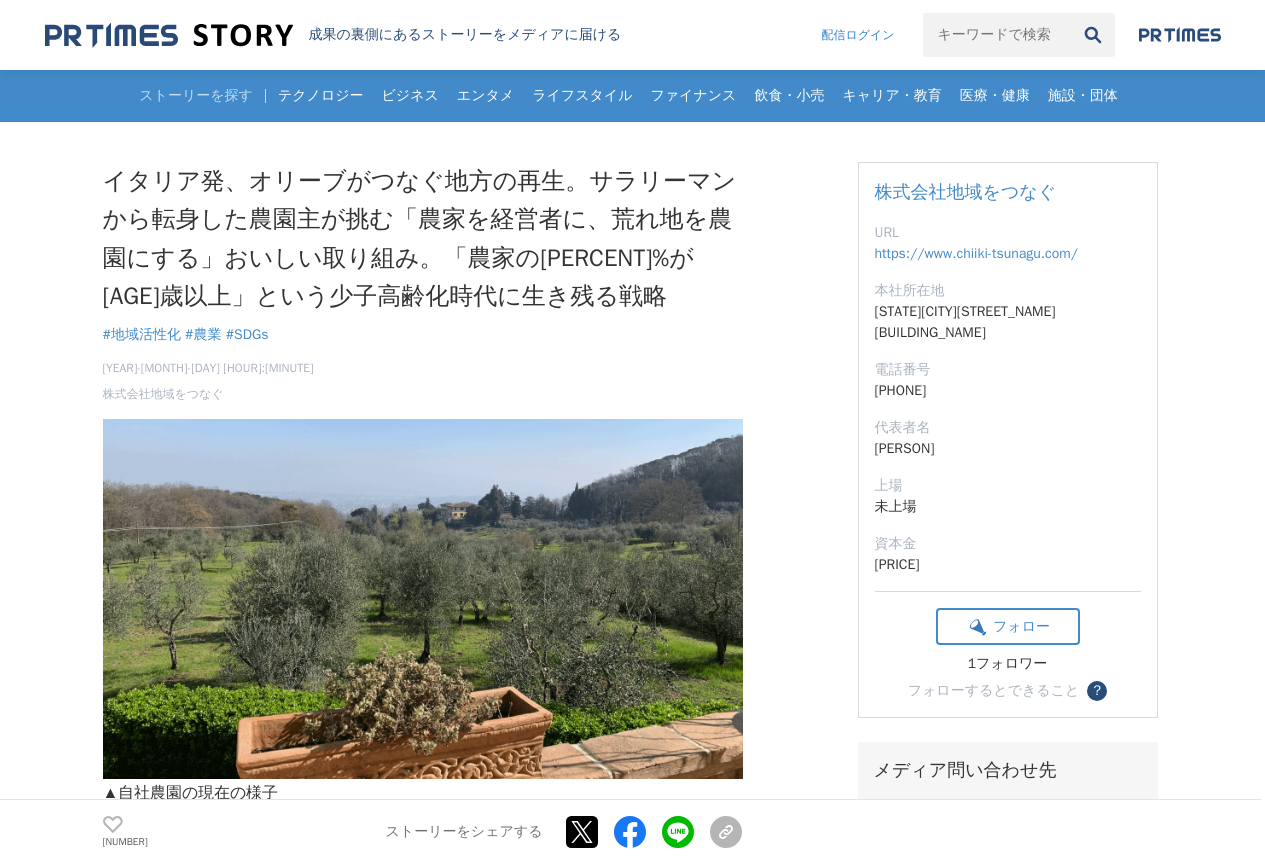 scroll, scrollTop: 2001, scrollLeft: 0, axis: vertical 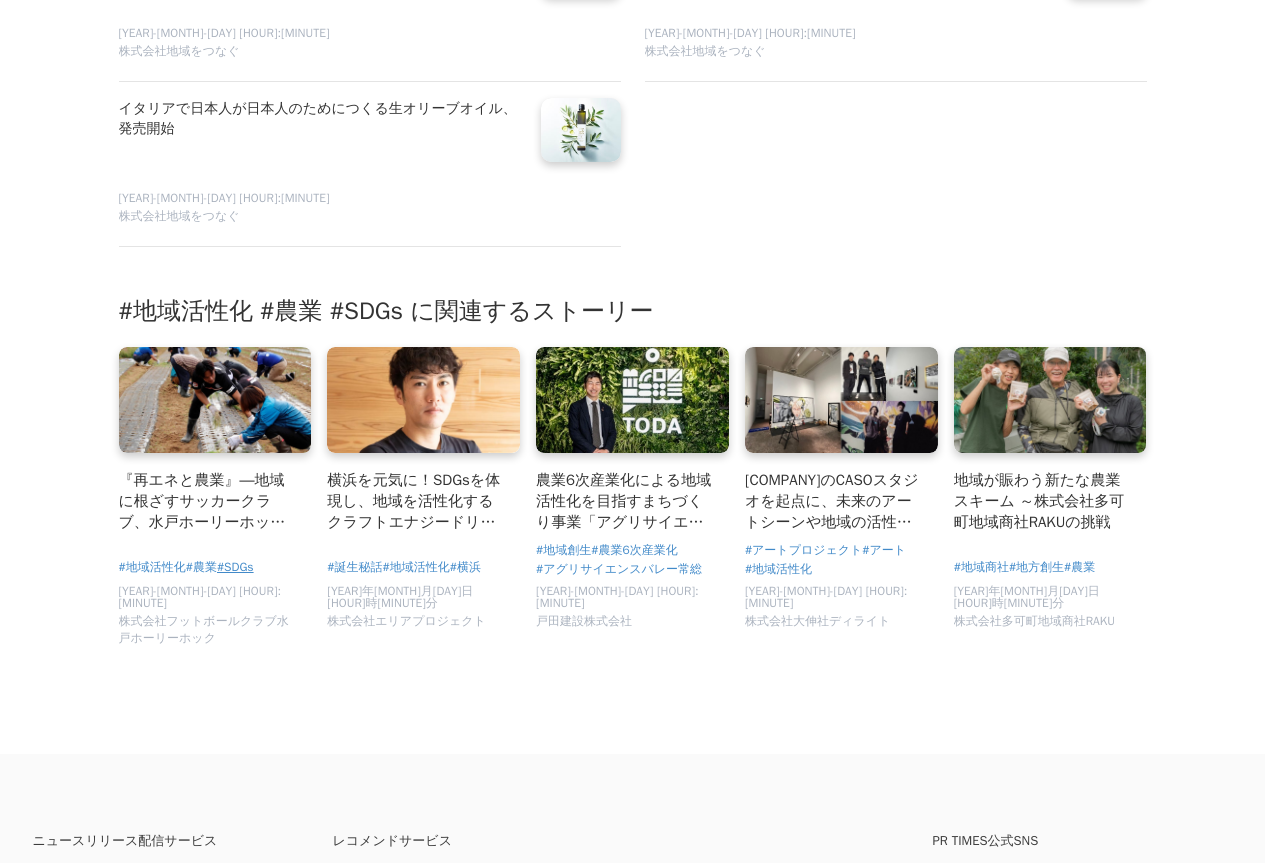 click on "#SDGs" at bounding box center (235, 567) 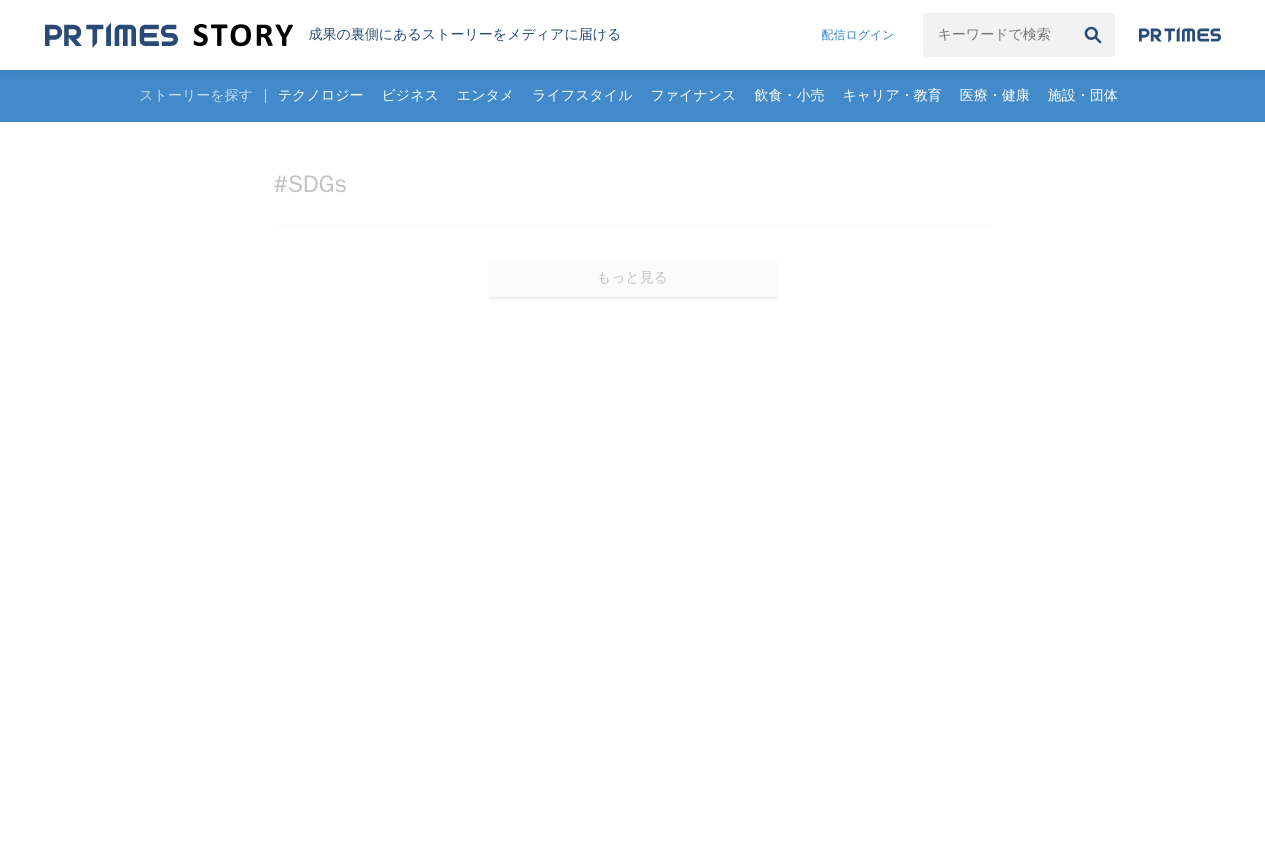 scroll, scrollTop: 0, scrollLeft: 0, axis: both 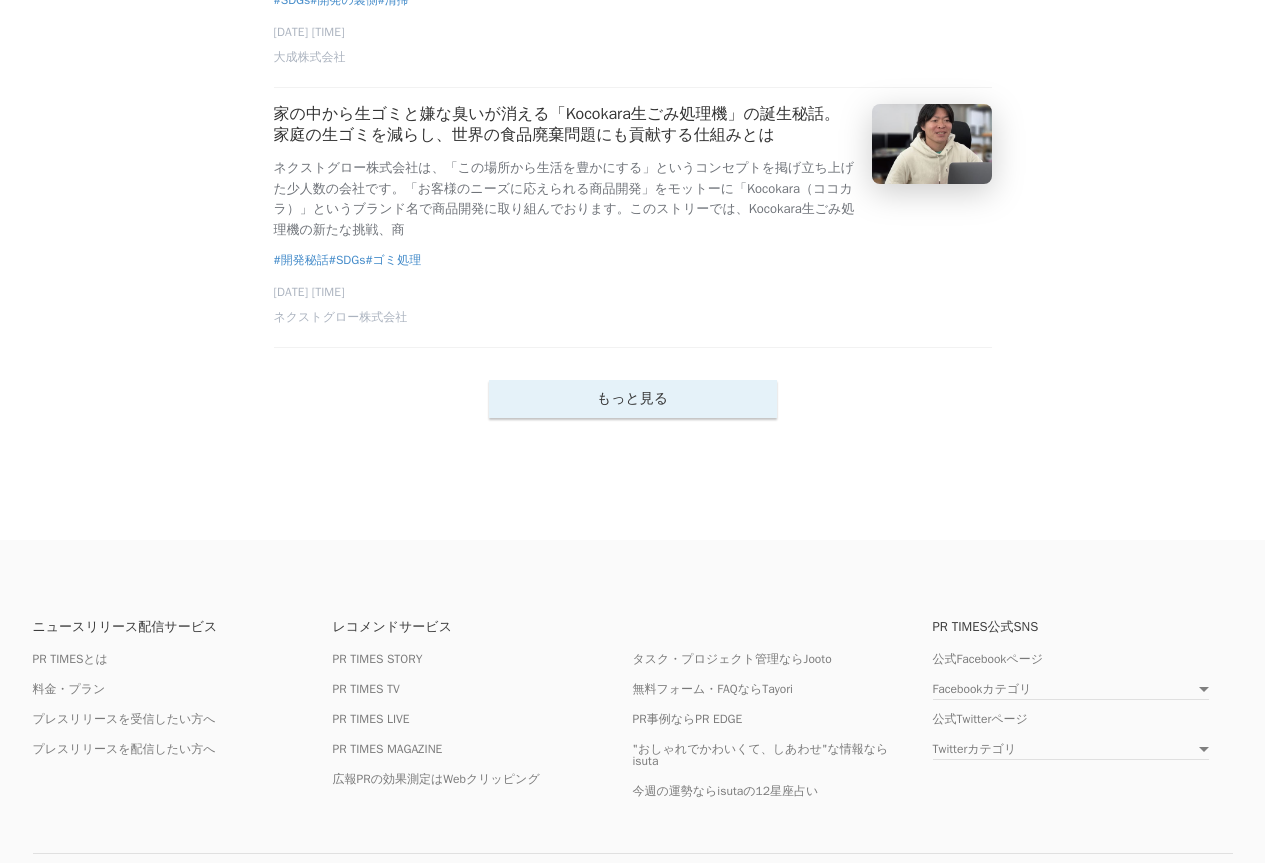 click on "もっと見る" at bounding box center [633, 399] 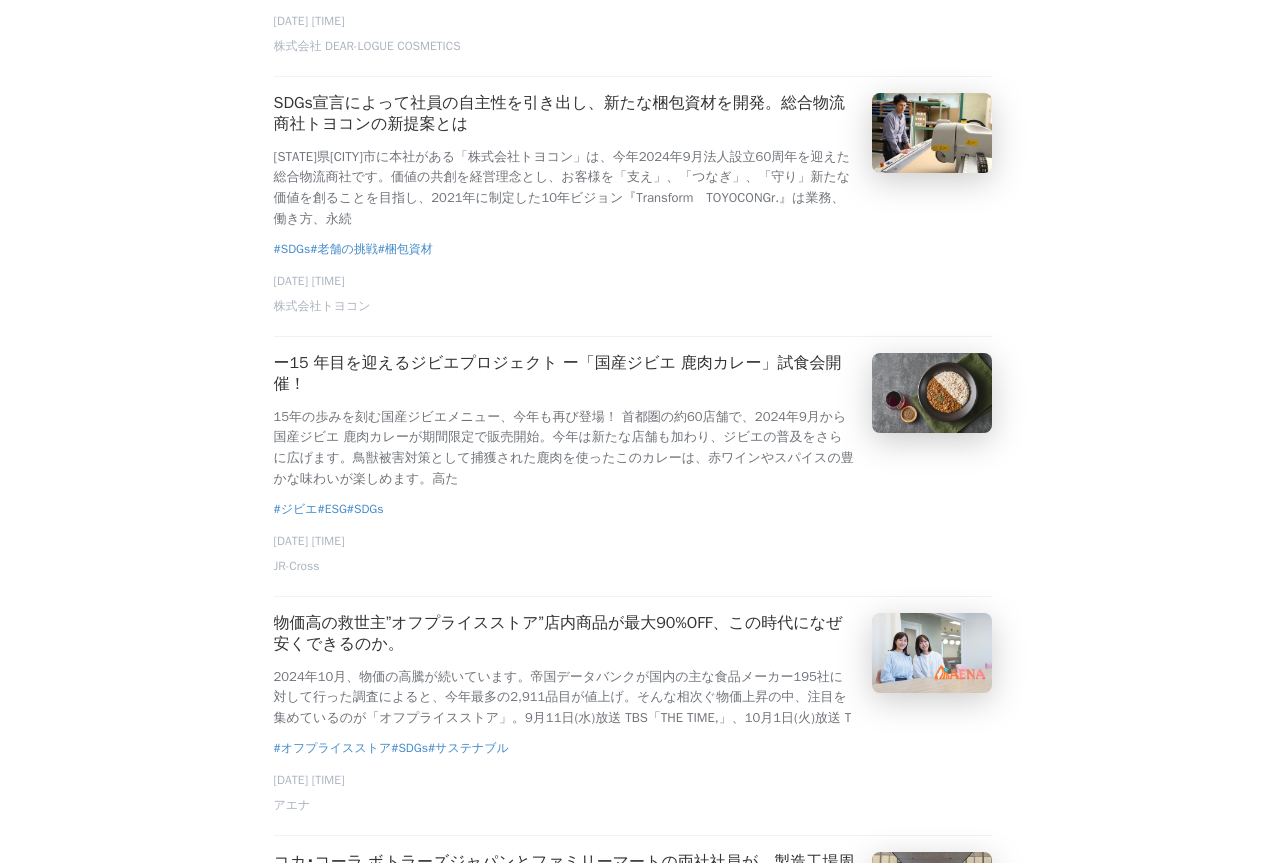 scroll, scrollTop: 5900, scrollLeft: 0, axis: vertical 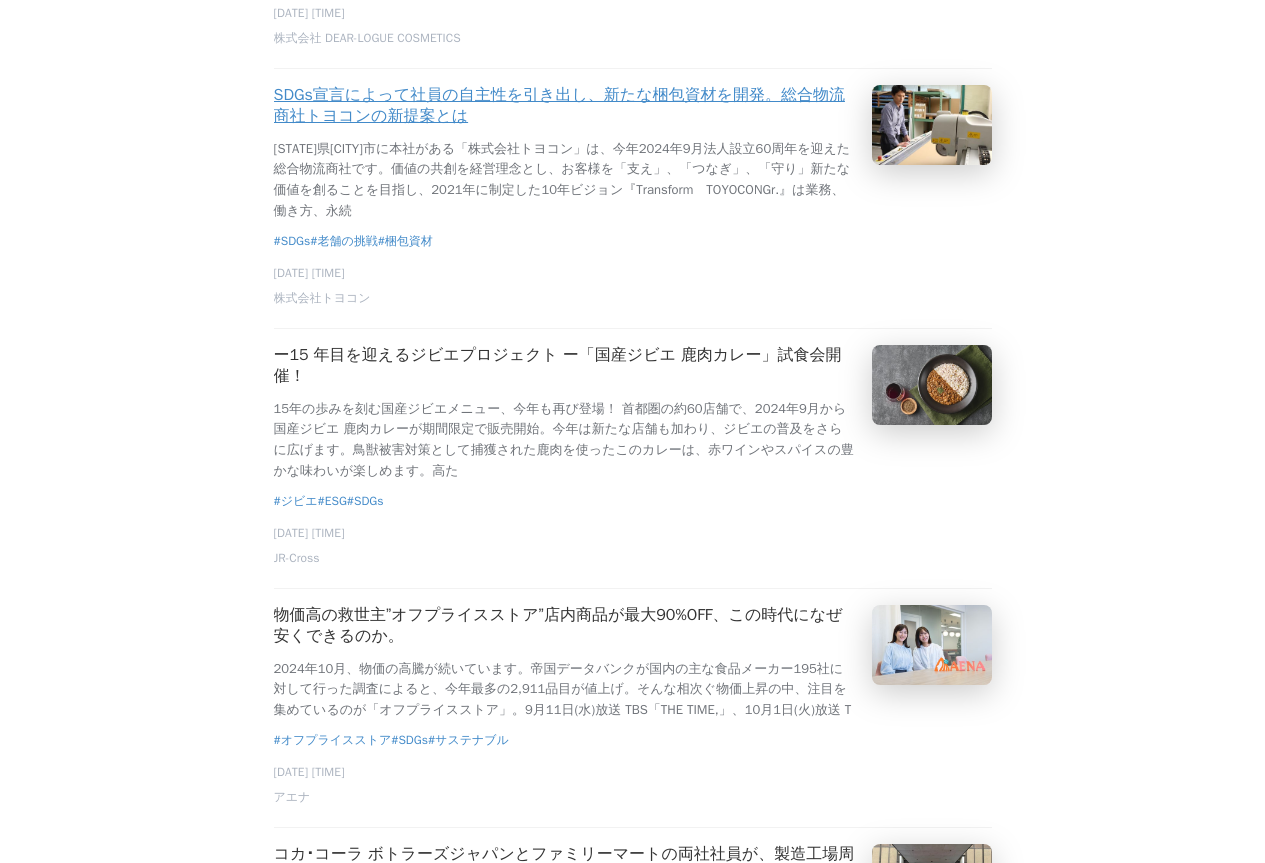 click on "SDGs宣言によって社員の自主性を引き出し、新たな梱包資材を開発。総合物流商社トヨコンの新提案とは" at bounding box center (565, 106) 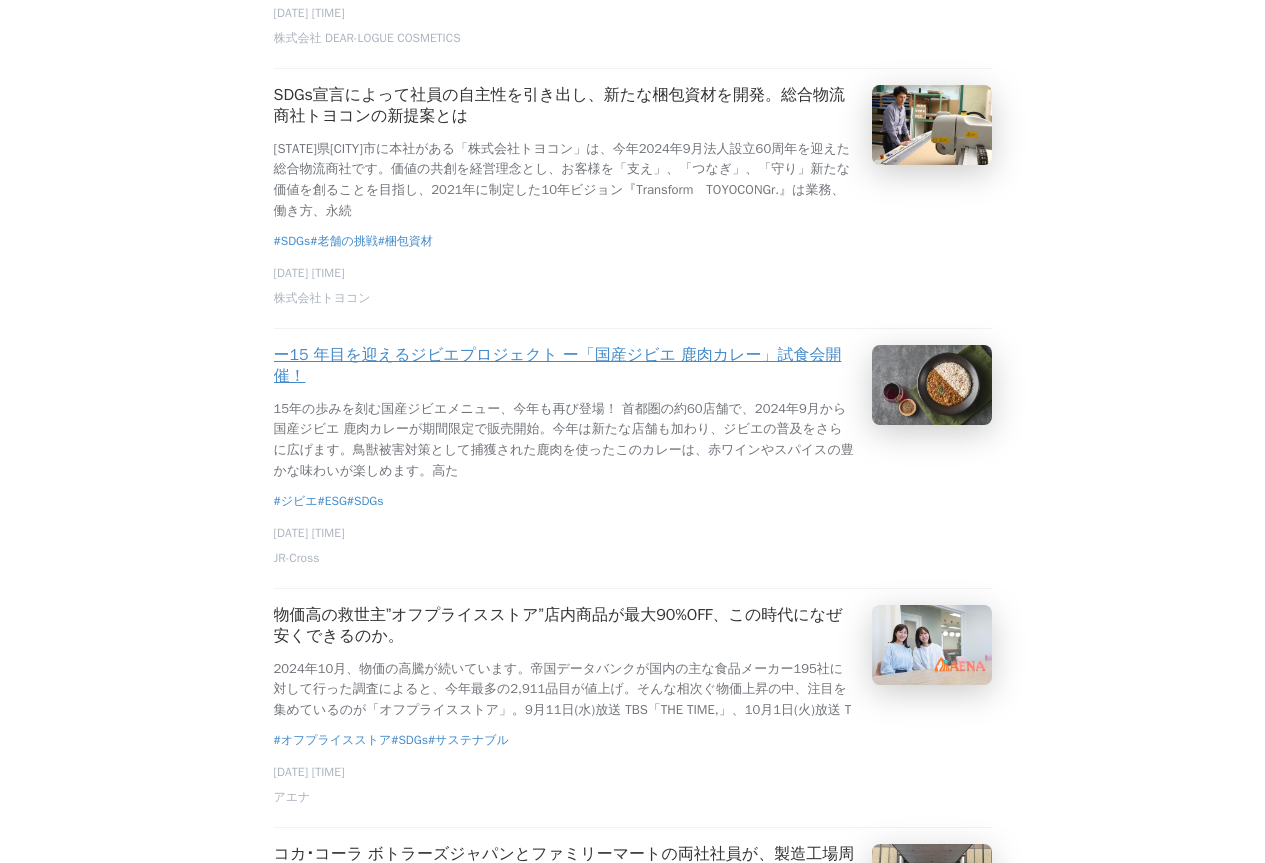 click on "ー15 年目を迎えるジビエプロジェクト ー「国産ジビエ 鹿肉カレー」試食会開催！" at bounding box center [565, 366] 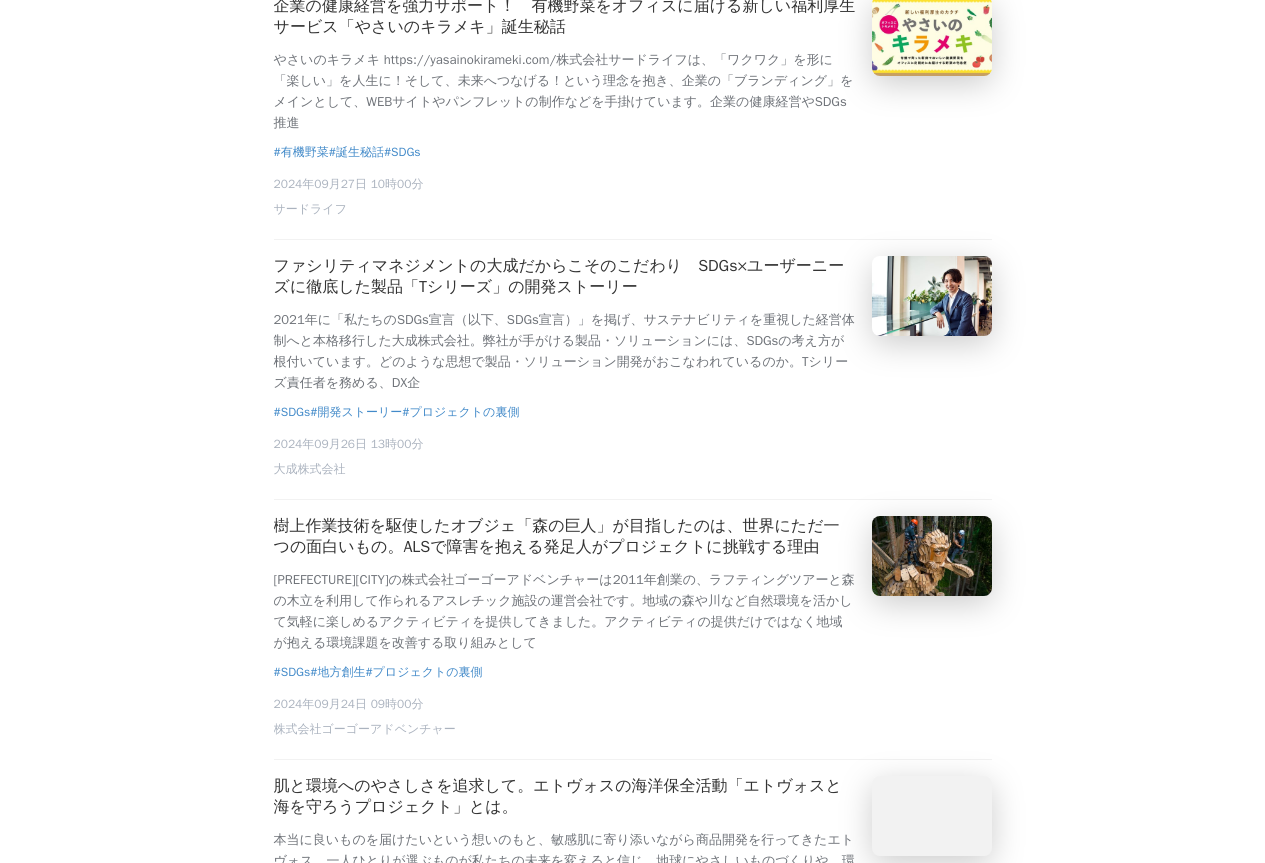scroll, scrollTop: 7800, scrollLeft: 0, axis: vertical 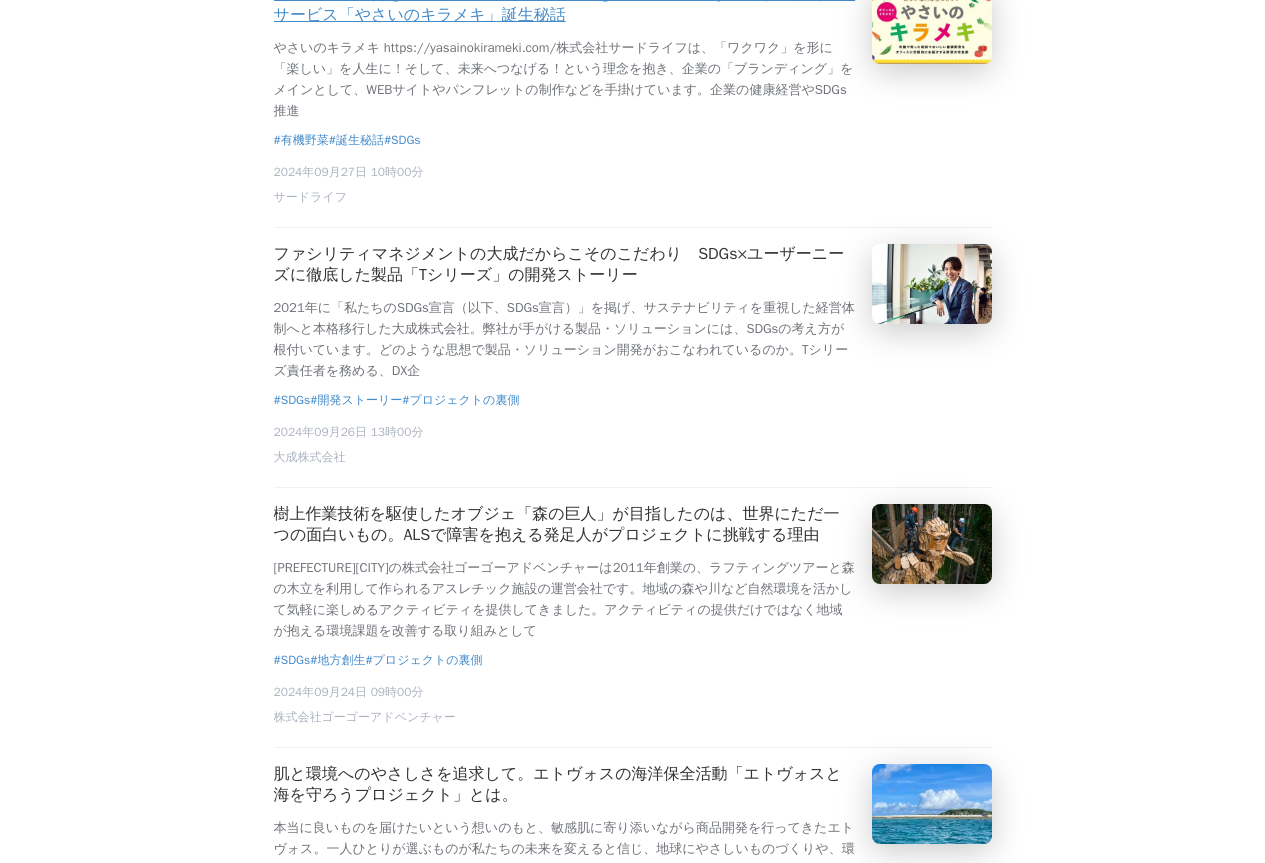 click on "企業の健康経営を強力サポート！　有機野菜をオフィスに届ける新しい福利厚生サービス「やさいのキラメキ」誕生秘話" at bounding box center [565, 5] 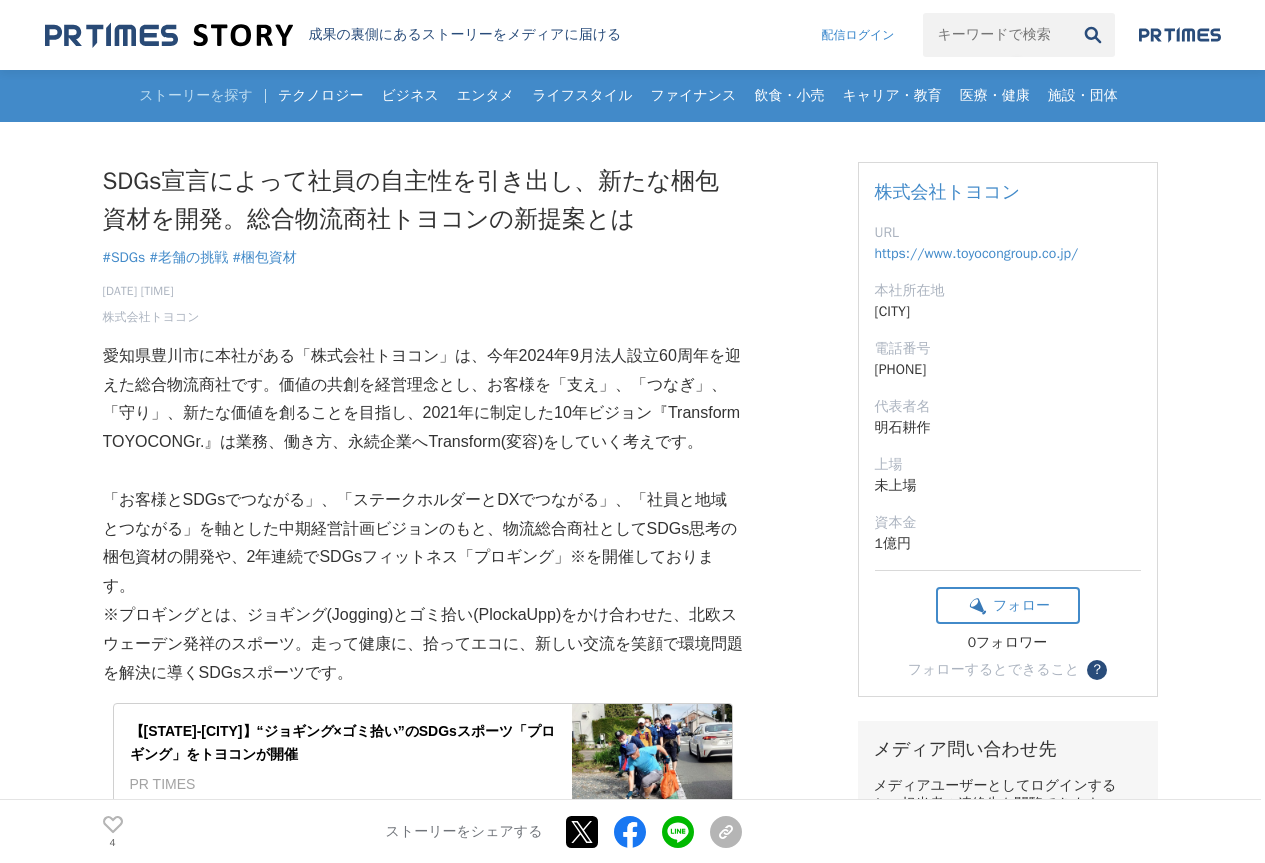 scroll, scrollTop: 0, scrollLeft: 0, axis: both 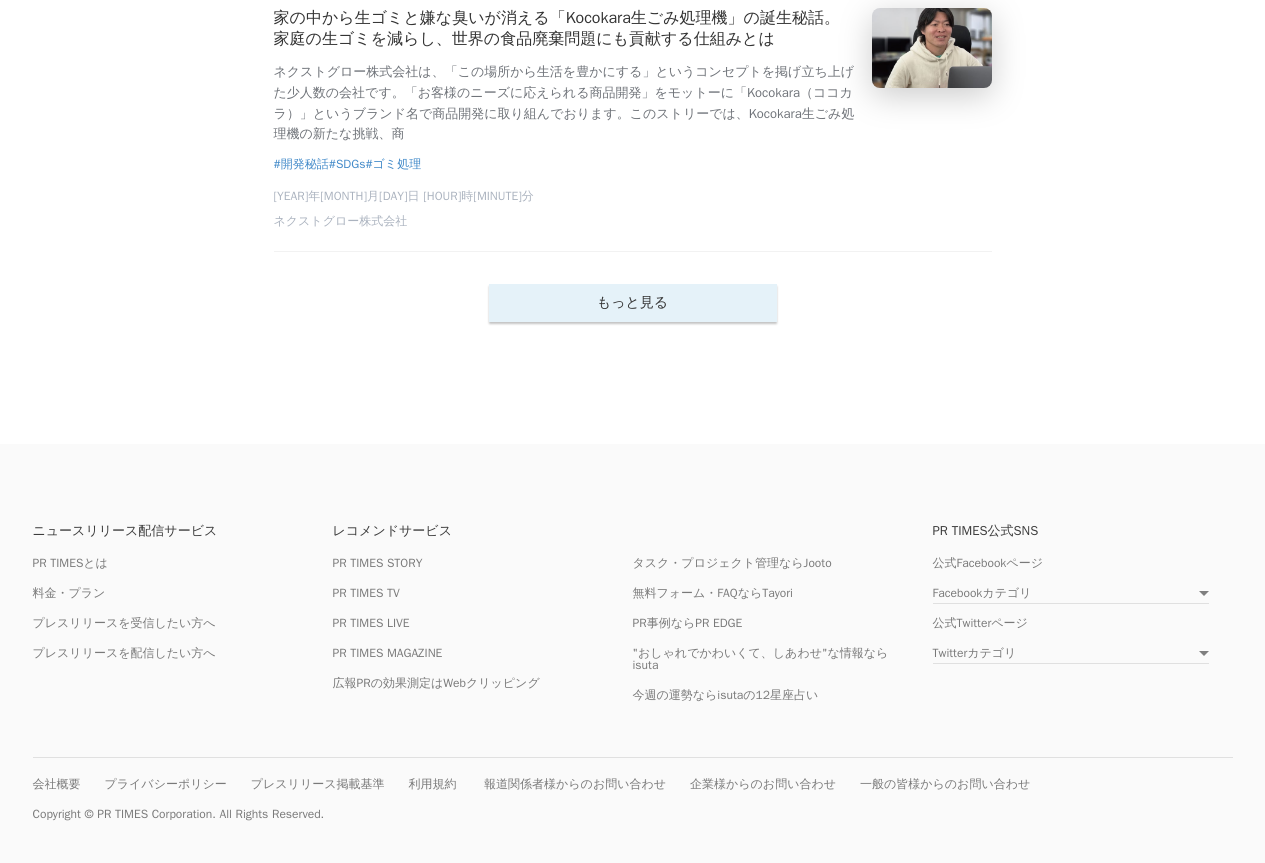 click on "もっと見る" at bounding box center [633, 303] 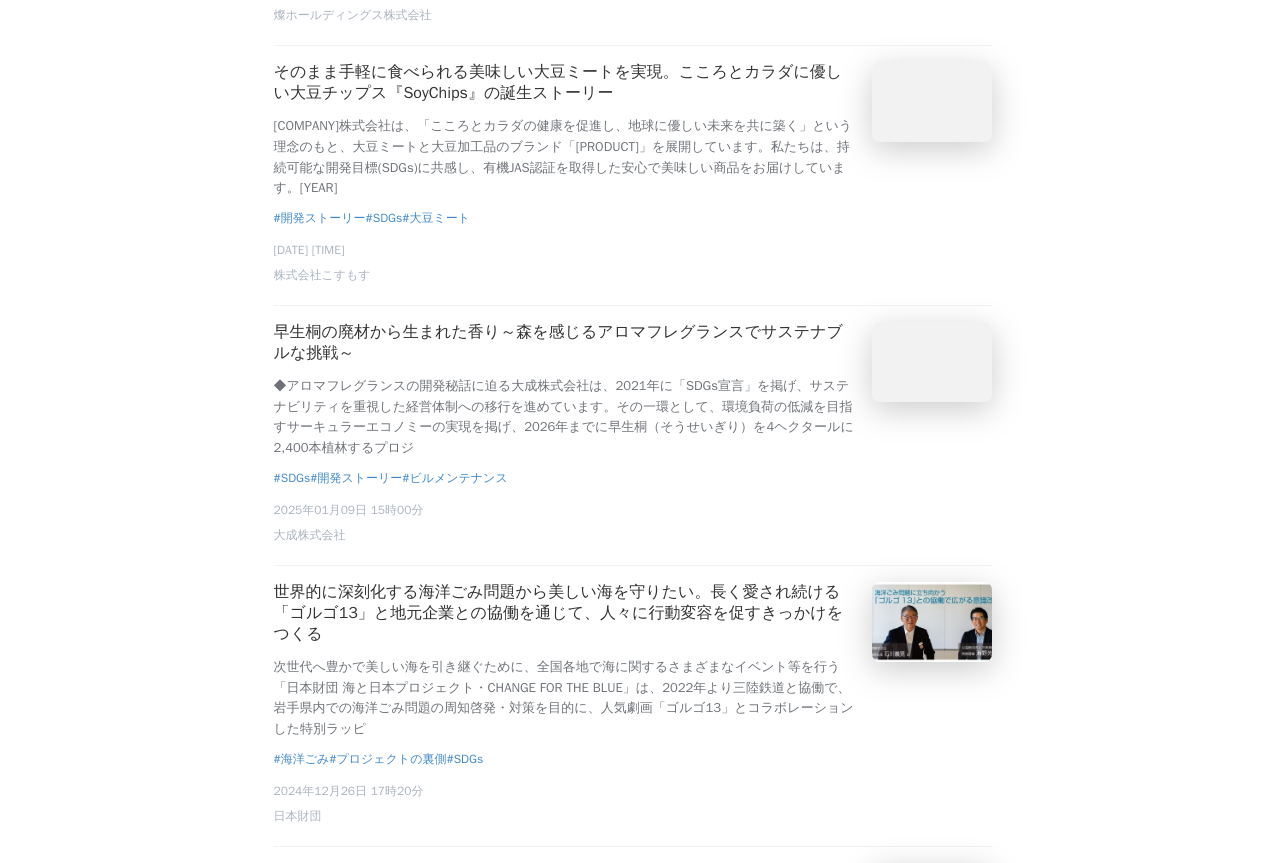 scroll, scrollTop: 4955, scrollLeft: 0, axis: vertical 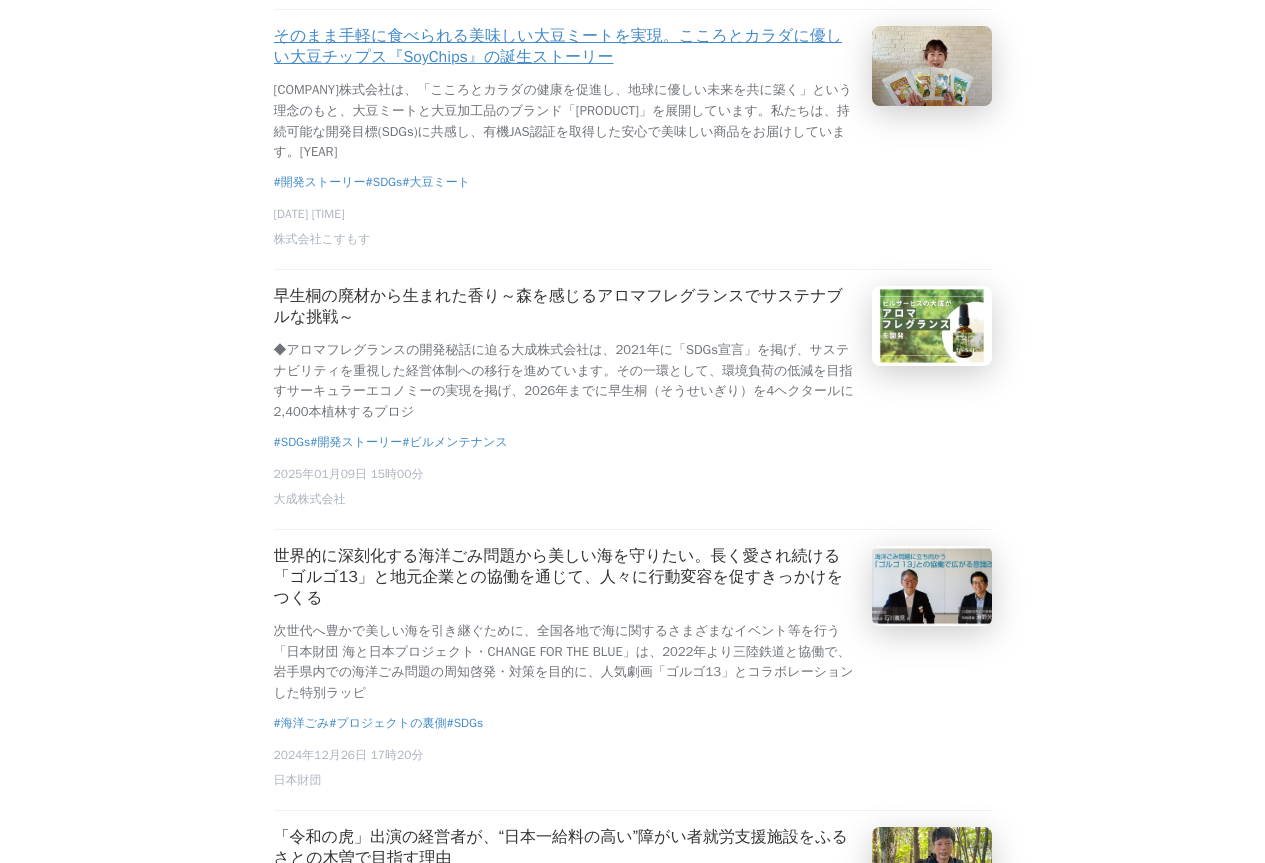 click on "そのまま手軽に食べられる美味しい大豆ミートを実現。こころとカラダに優しい大豆チップス『SoyChips』の誕生ストーリー" at bounding box center [565, 47] 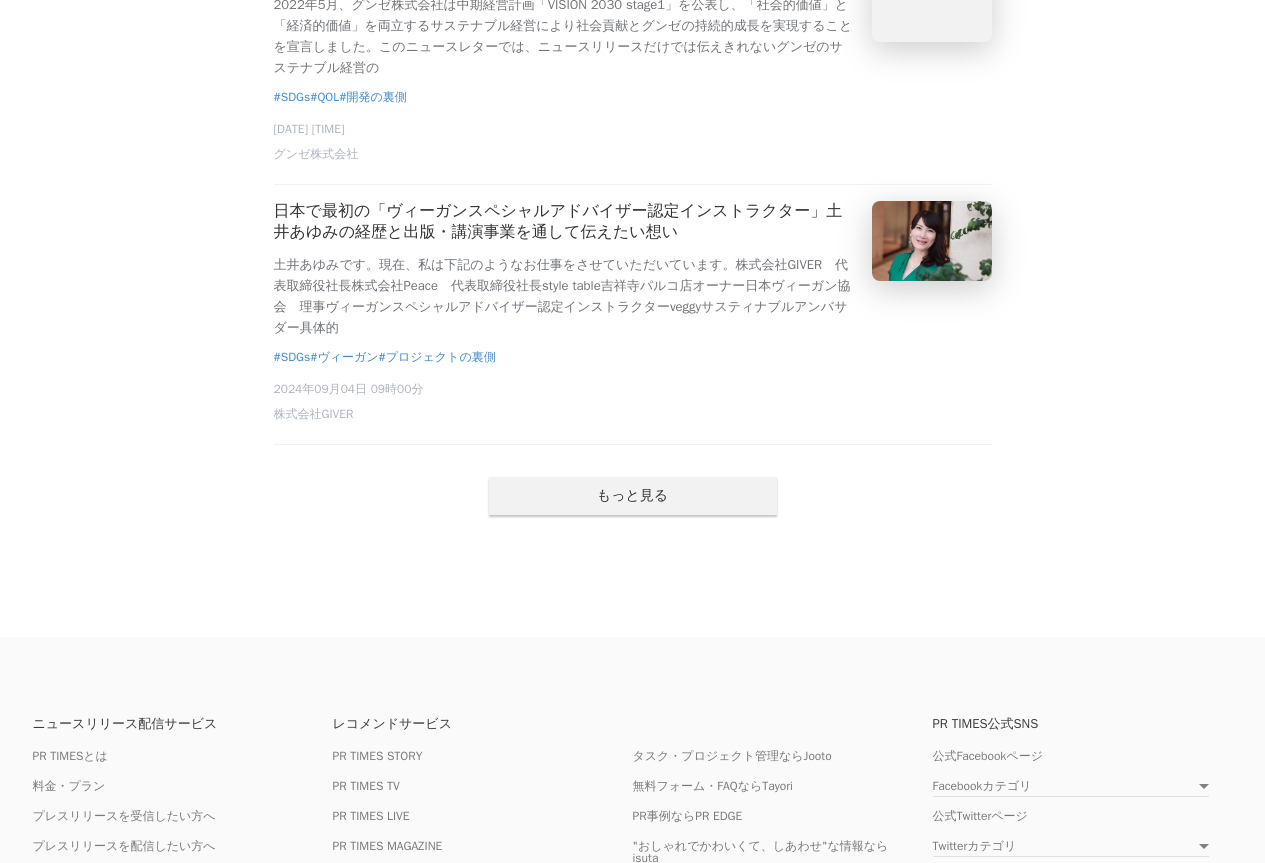 scroll, scrollTop: 8955, scrollLeft: 0, axis: vertical 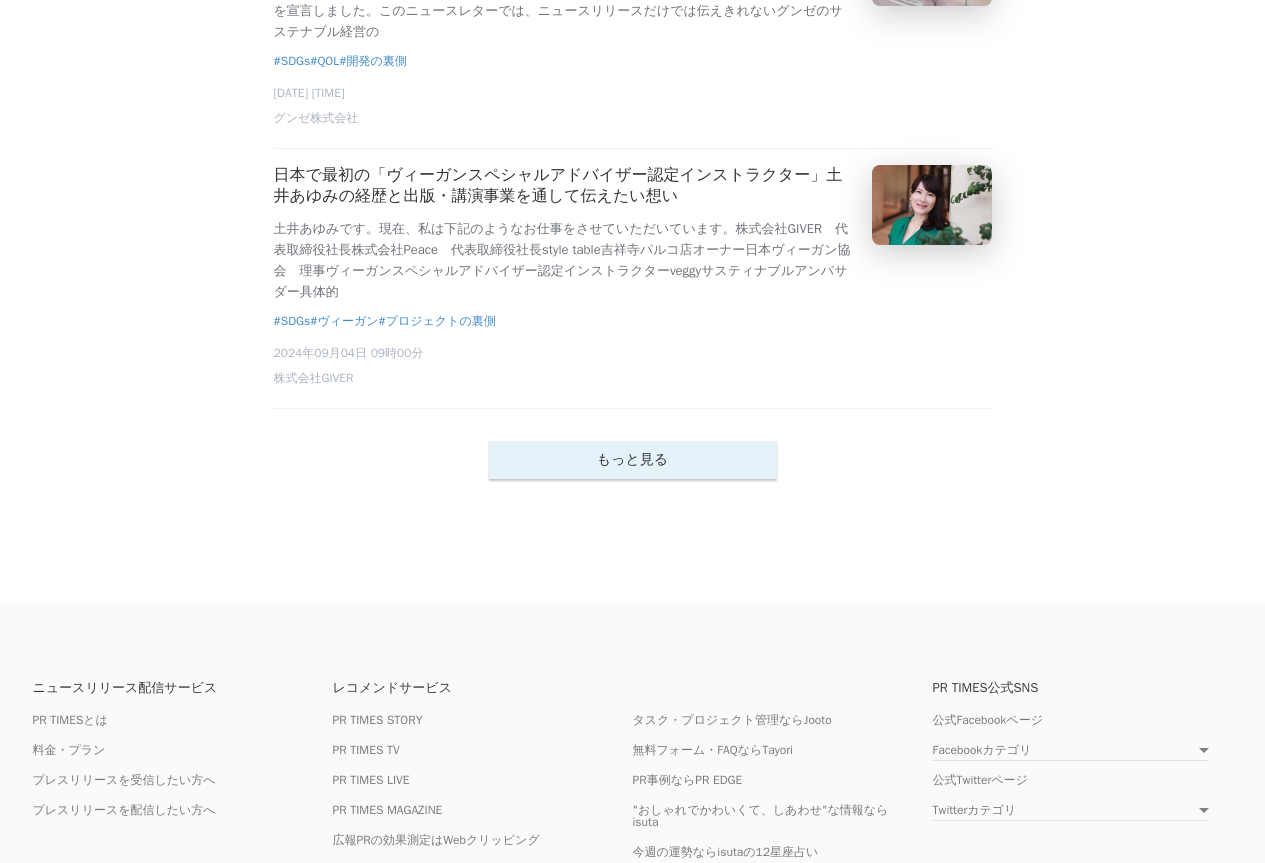 click on "もっと見る" at bounding box center [633, 460] 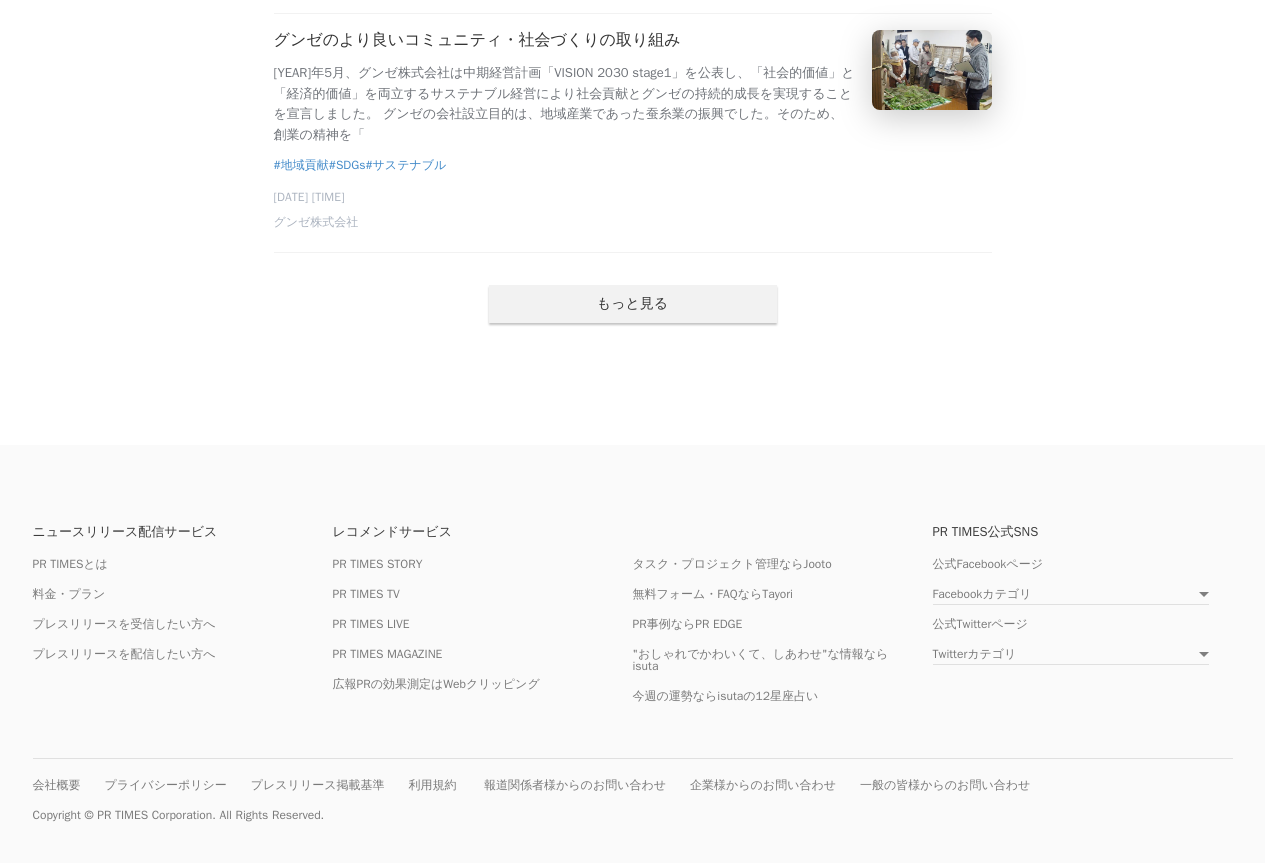 scroll, scrollTop: 13655, scrollLeft: 0, axis: vertical 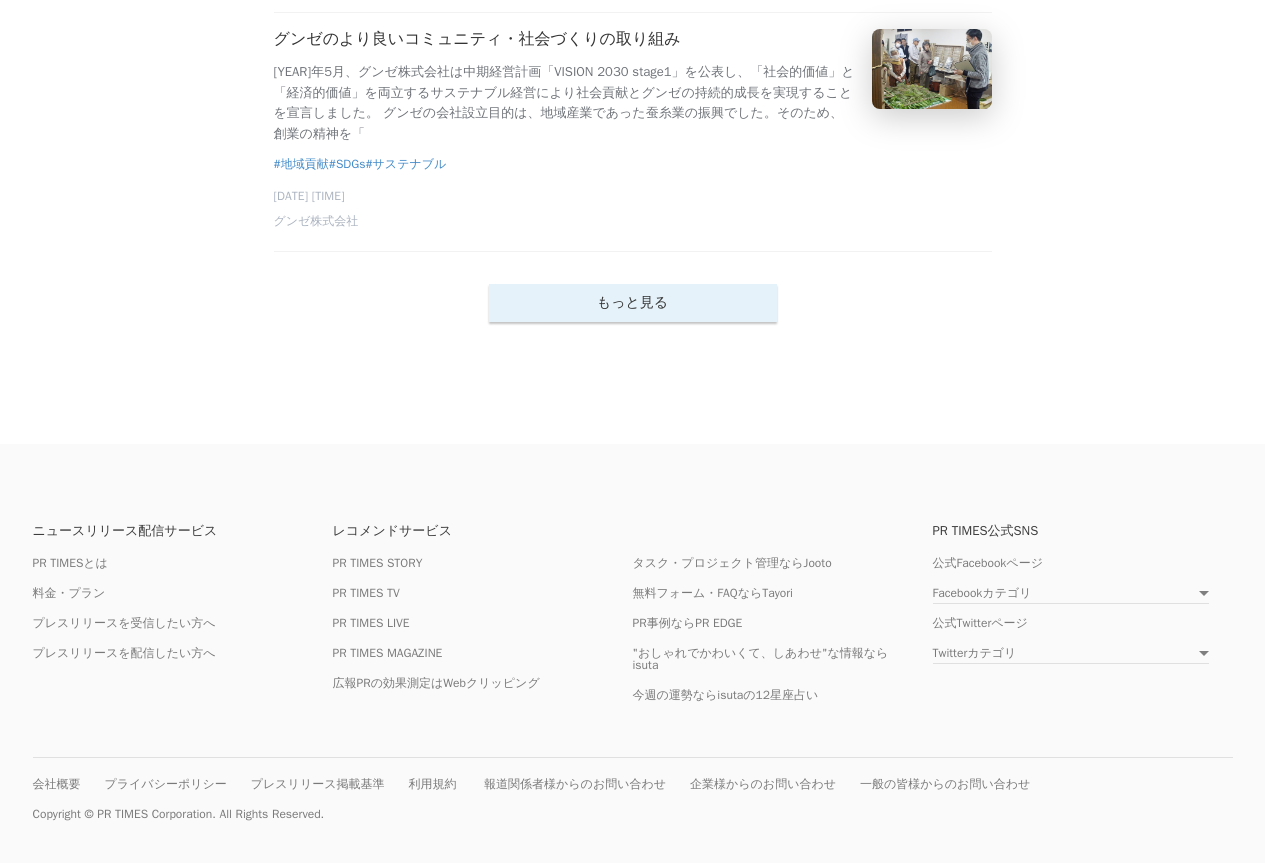 click on "もっと見る" at bounding box center [633, 303] 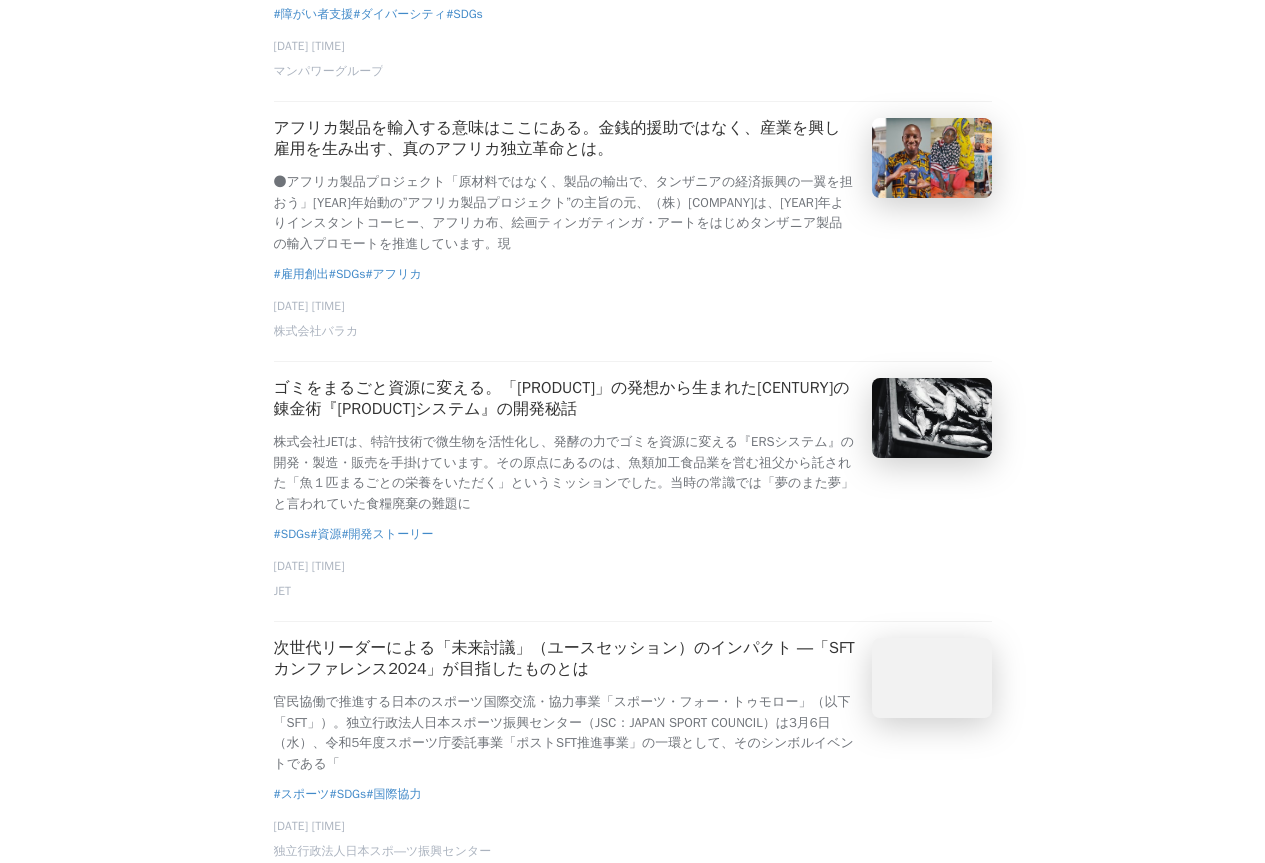 scroll, scrollTop: 16955, scrollLeft: 0, axis: vertical 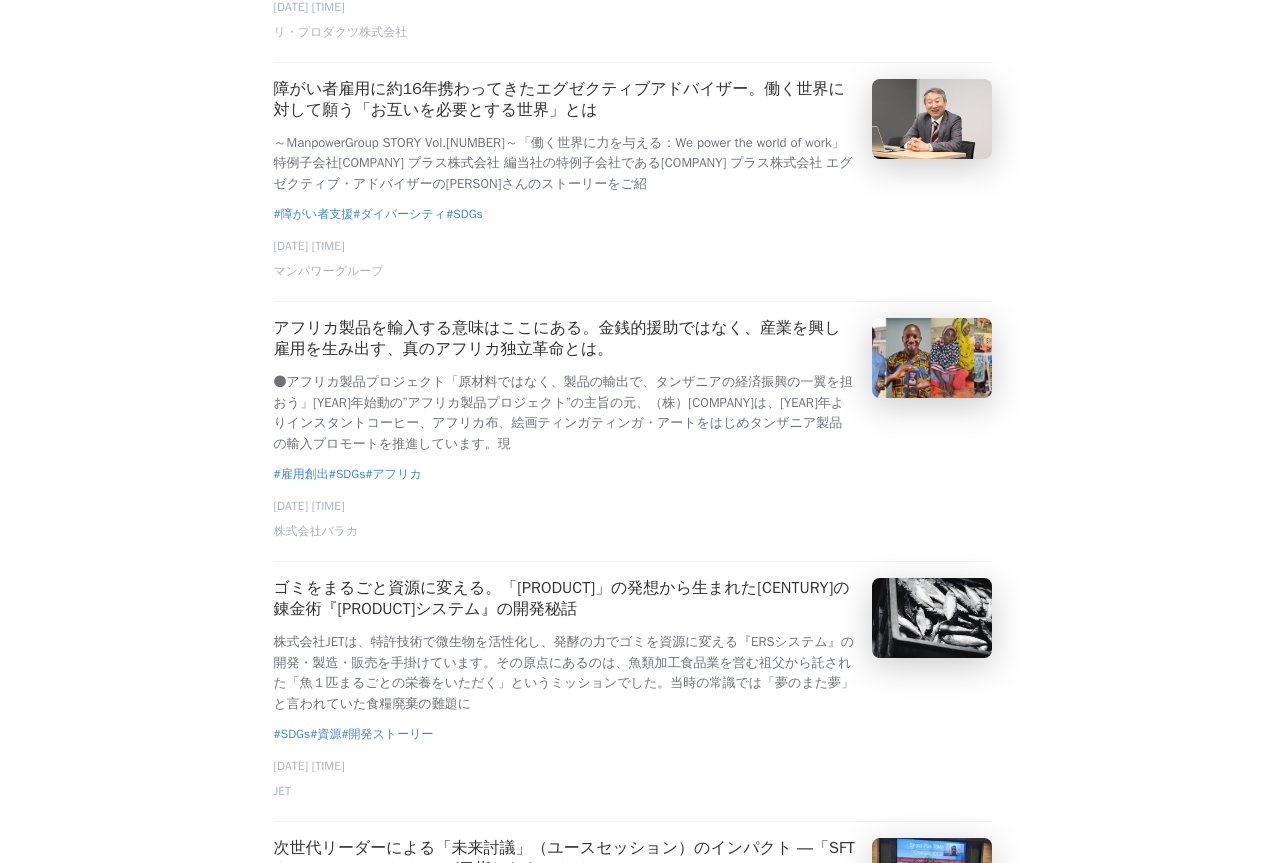 click on "創業50年清掃一筋のリ・プロダクツ株式会社、冷蔵・冷凍ケースの水漏れを吸引する「すいとりーな」がロングセラー製品になるまでの開発秘話" at bounding box center [565, -160] 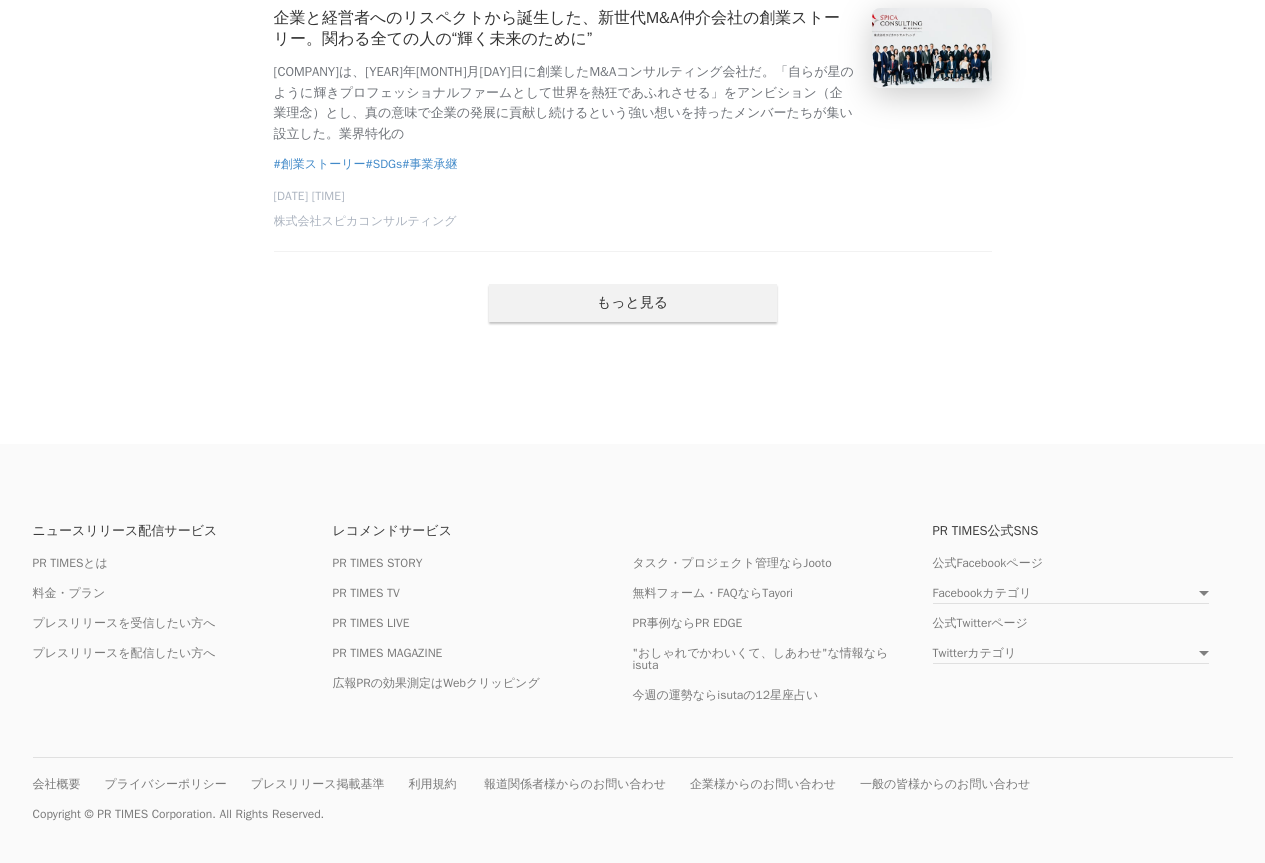 scroll, scrollTop: 18655, scrollLeft: 0, axis: vertical 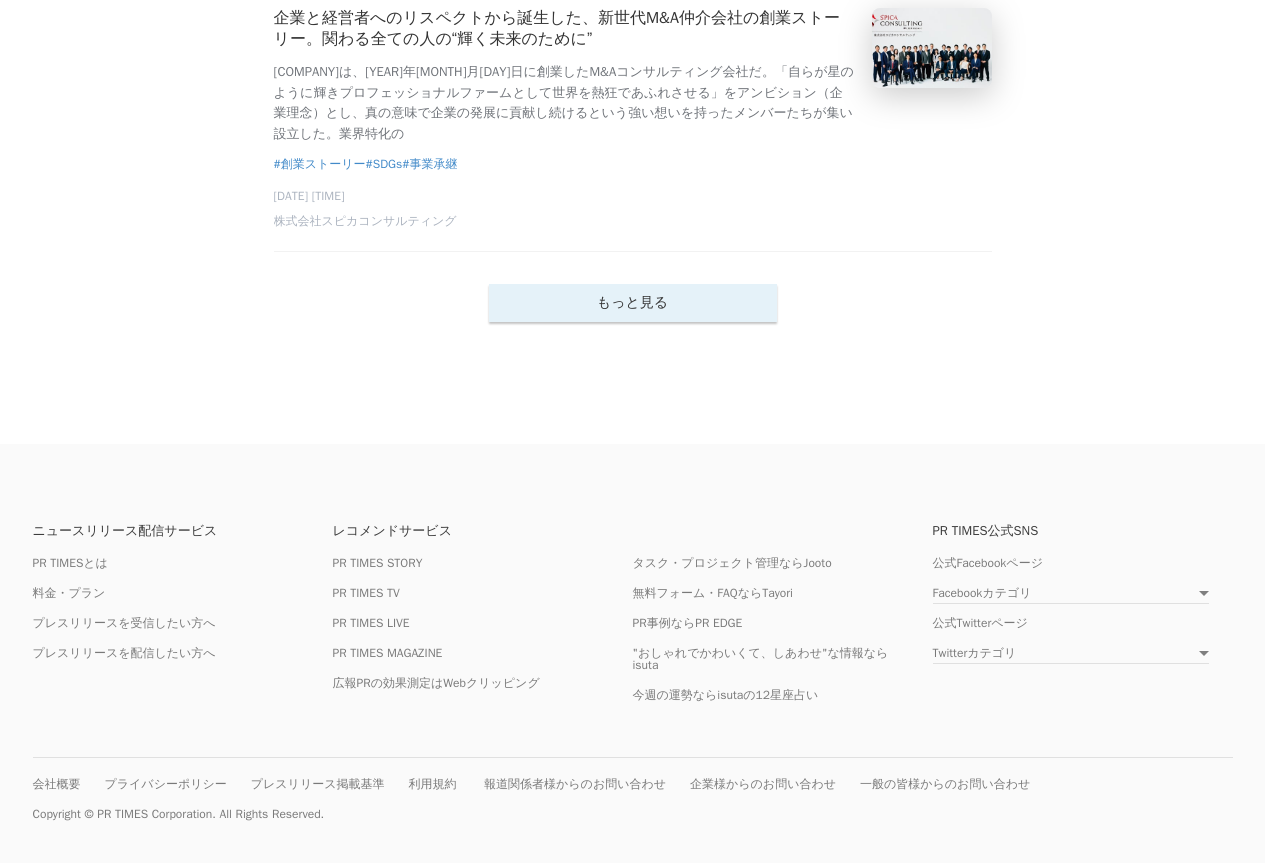click on "もっと見る" at bounding box center (633, 303) 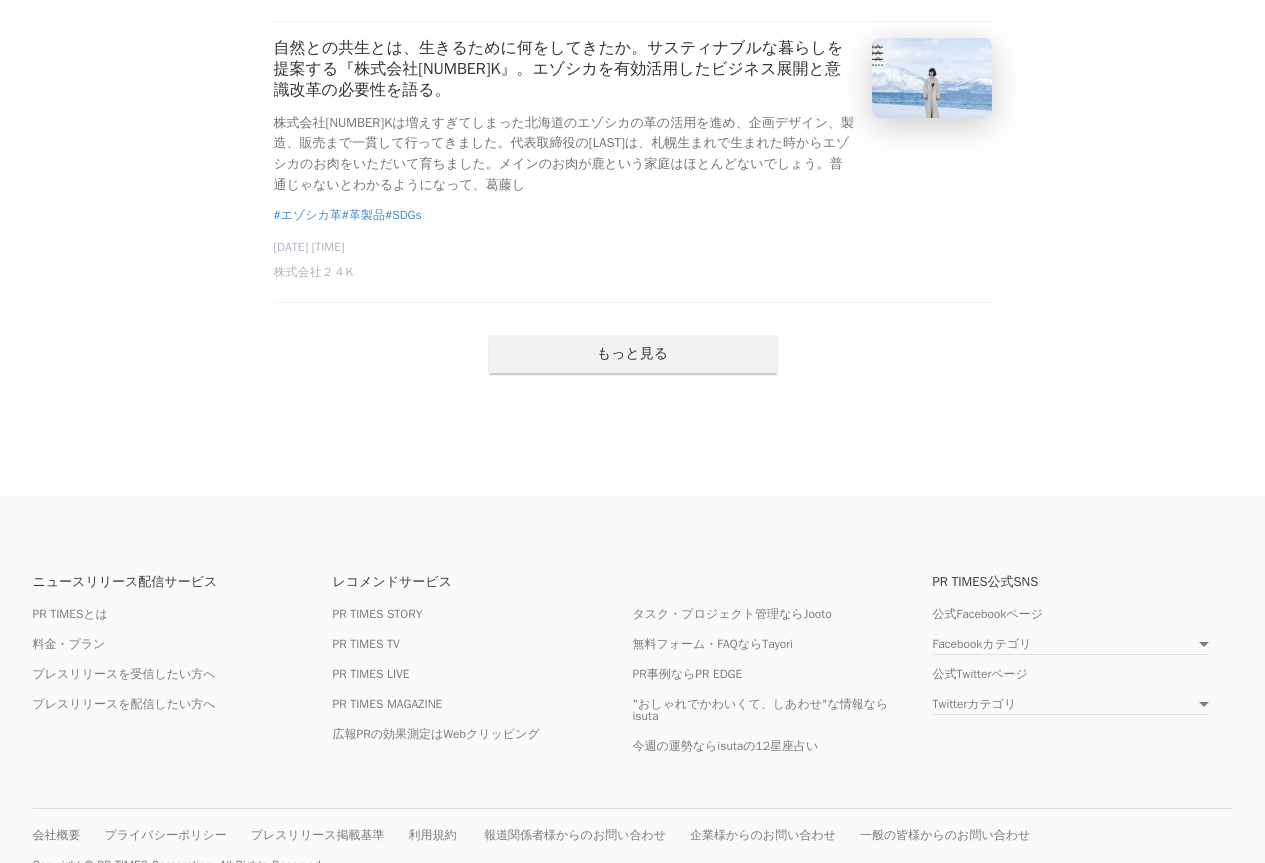 scroll, scrollTop: 23455, scrollLeft: 0, axis: vertical 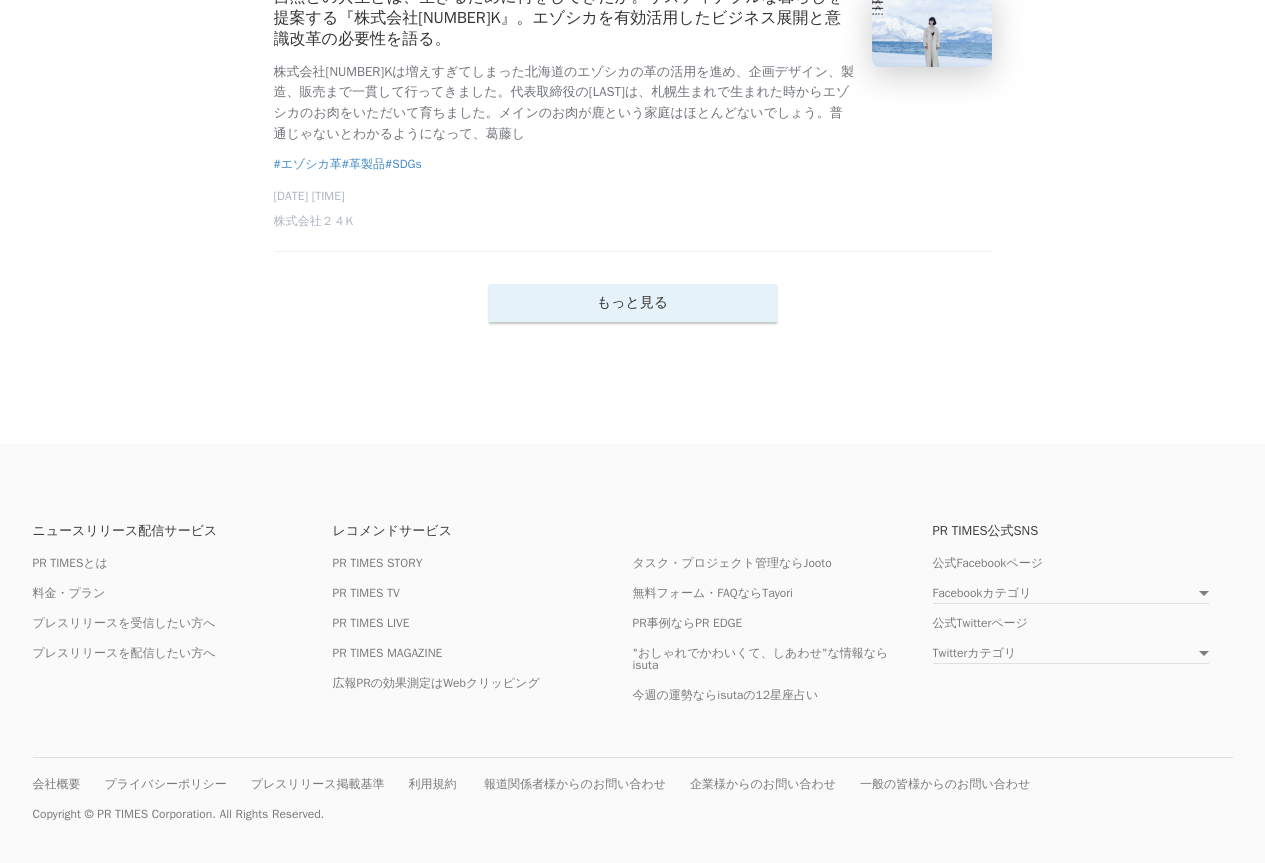 click on "もっと見る" at bounding box center [633, 303] 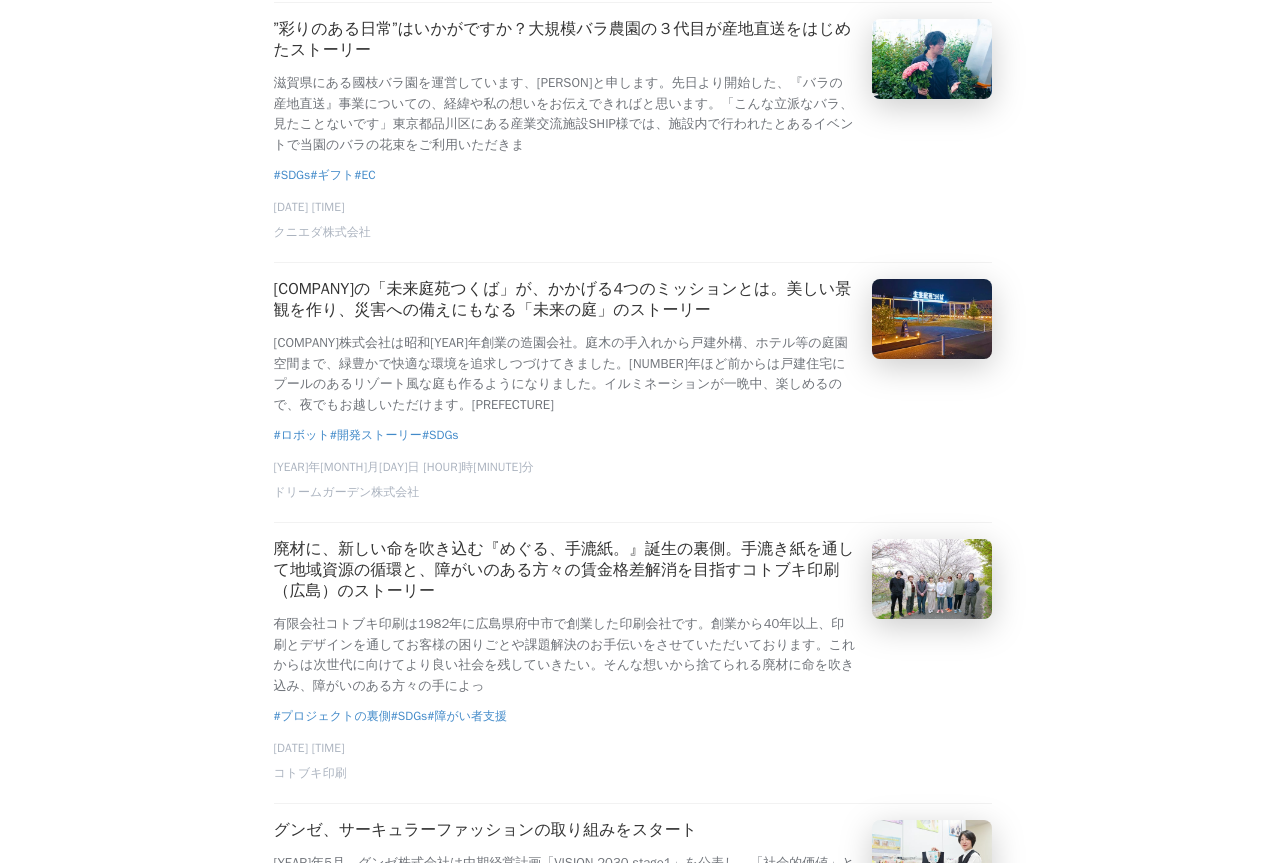 scroll, scrollTop: 24655, scrollLeft: 0, axis: vertical 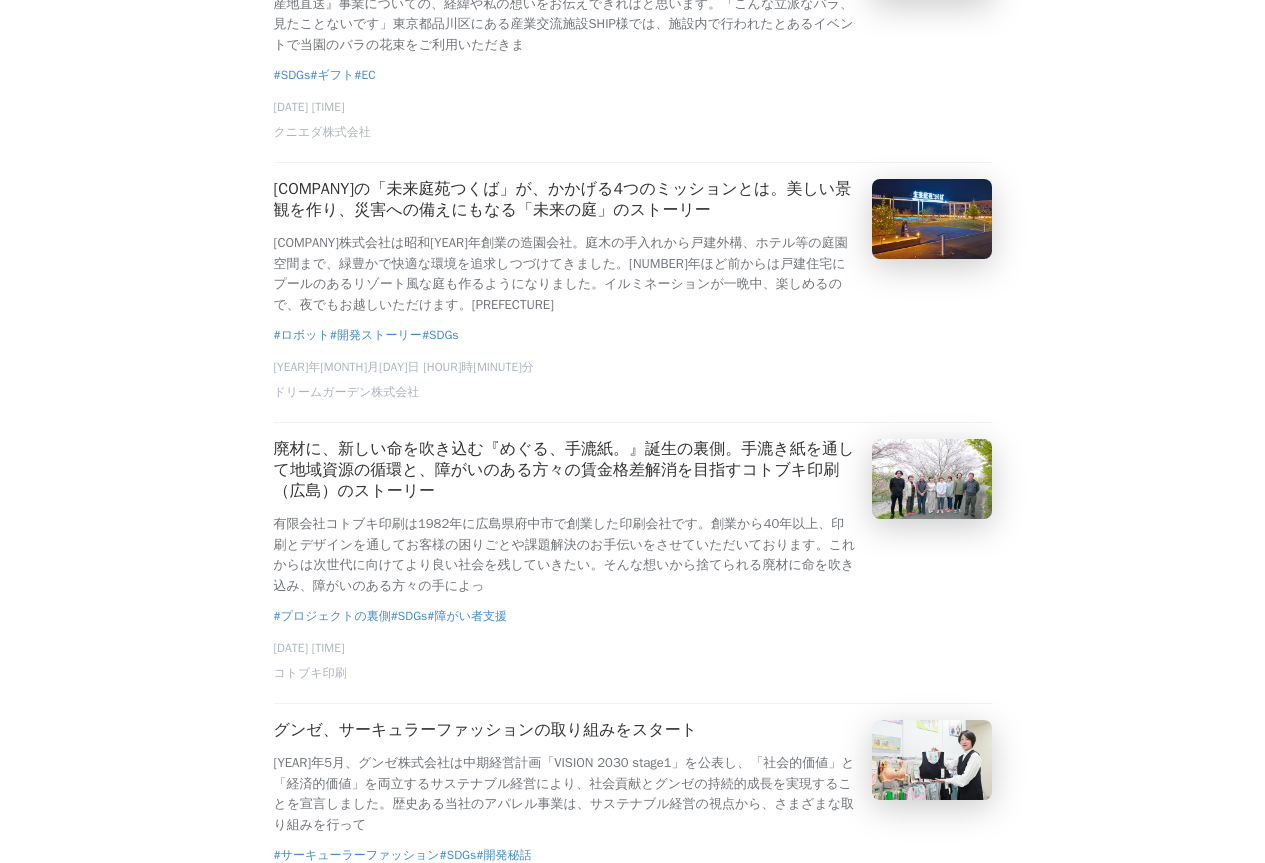 click on "抗生物質やホルモン剤など「4つの不使用」を貫く受注生産のお肉『4Xミート』の安全と美味しさの秘密" at bounding box center [565, -299] 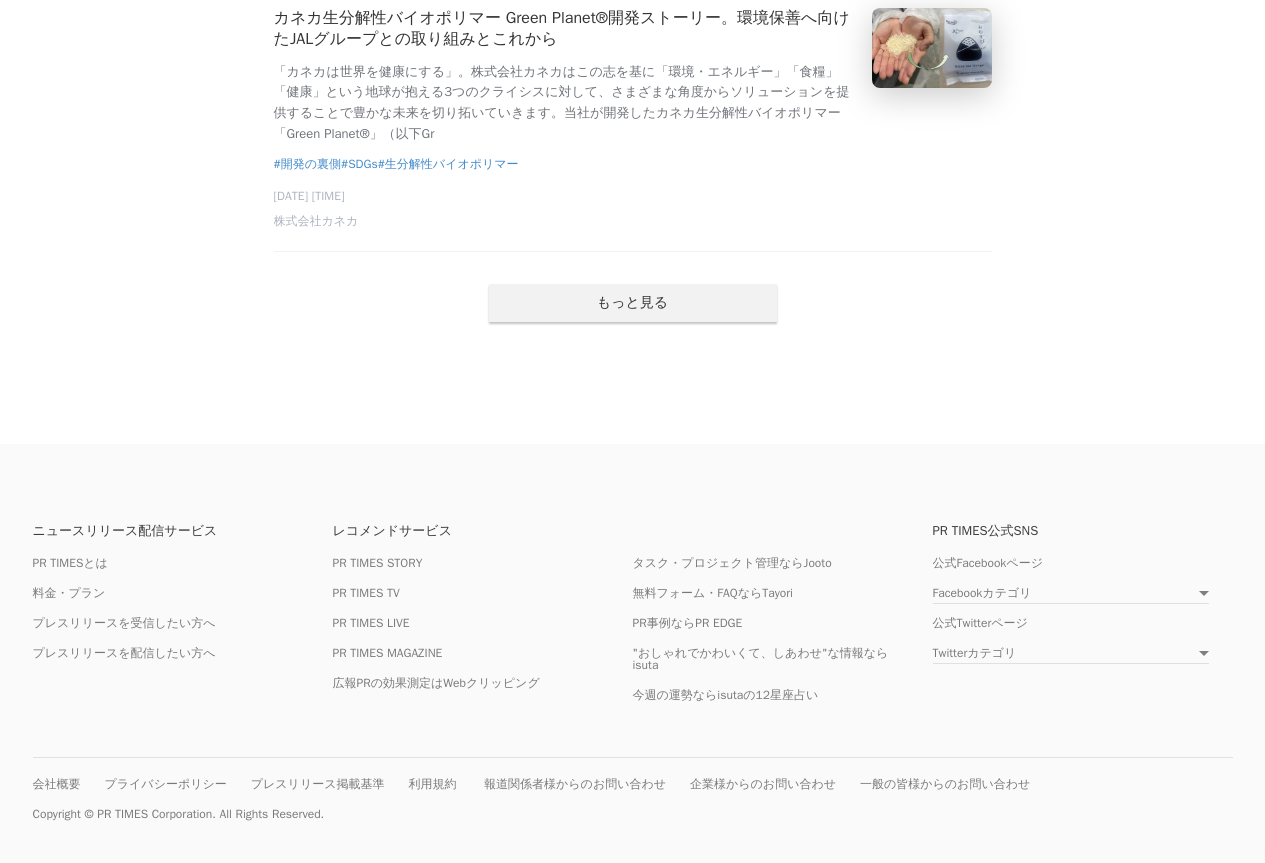 scroll, scrollTop: 27955, scrollLeft: 0, axis: vertical 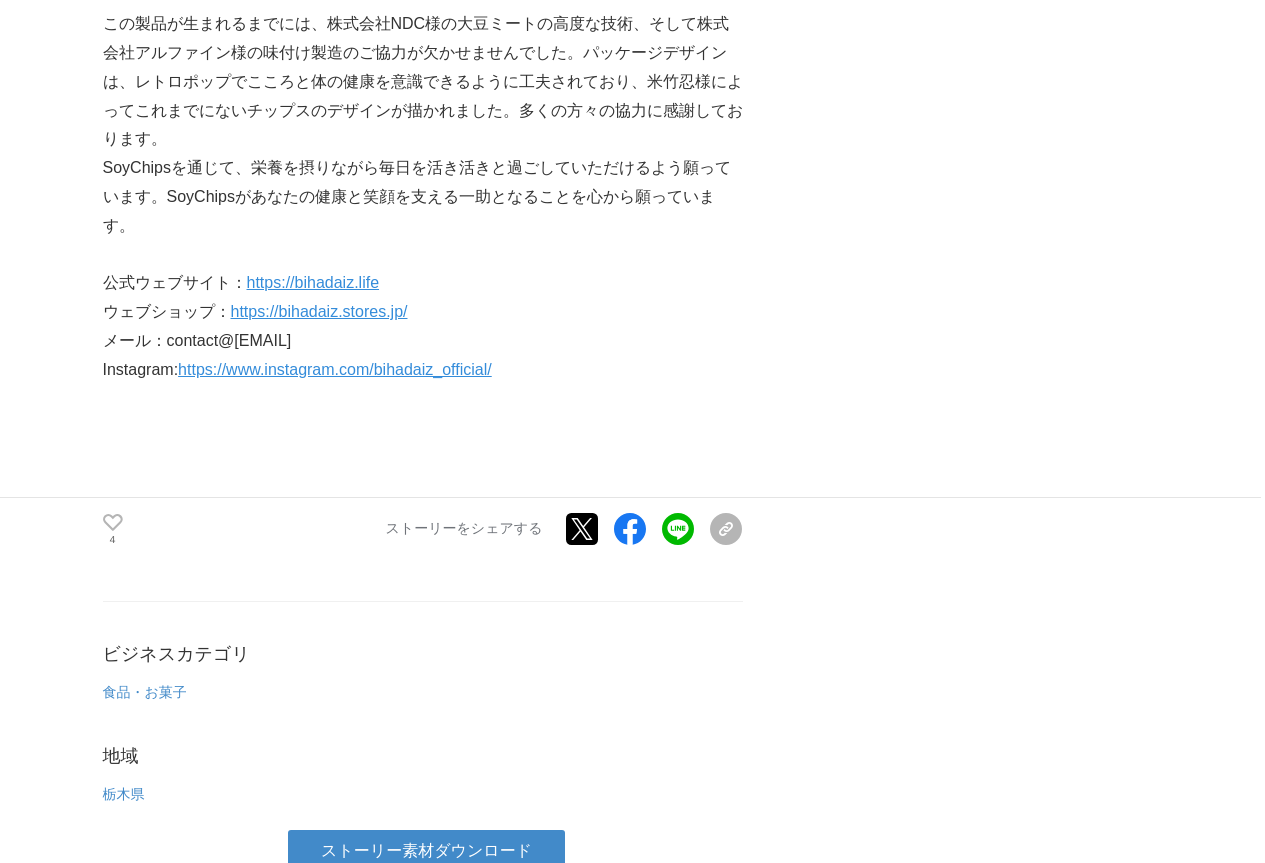 click on "https://bihadaiz.stores.jp/" at bounding box center (319, 311) 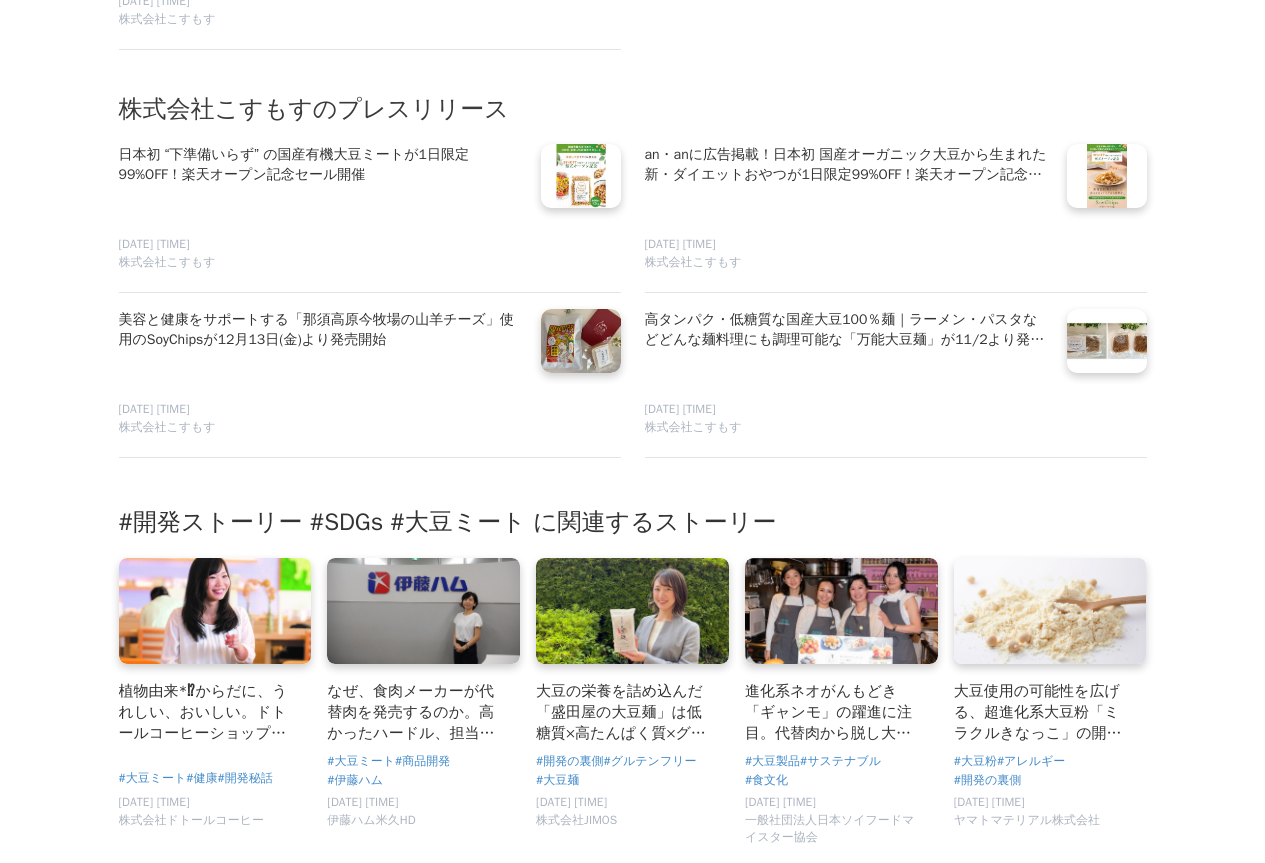 scroll, scrollTop: 7800, scrollLeft: 0, axis: vertical 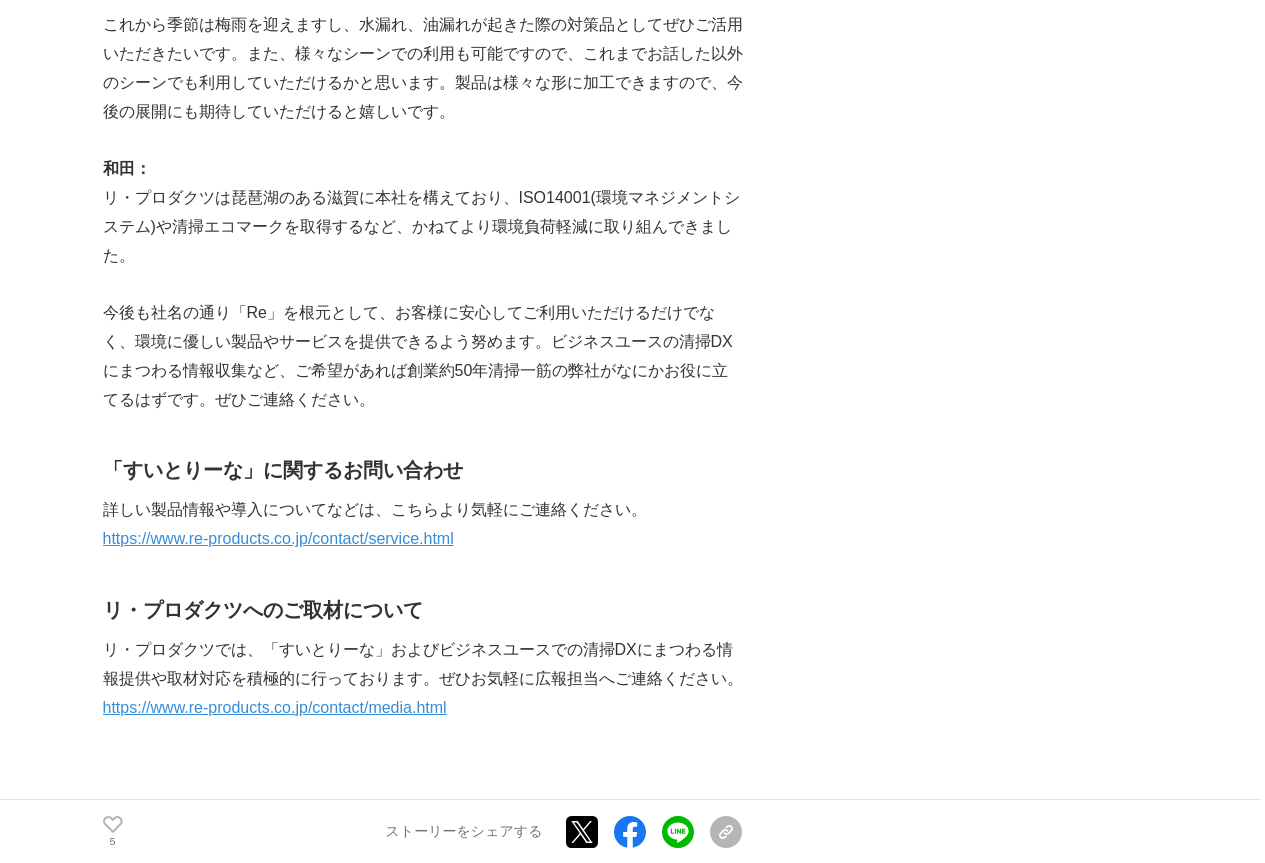 click on "https://www.re-products.co.jp/contact/service.html" at bounding box center (278, 538) 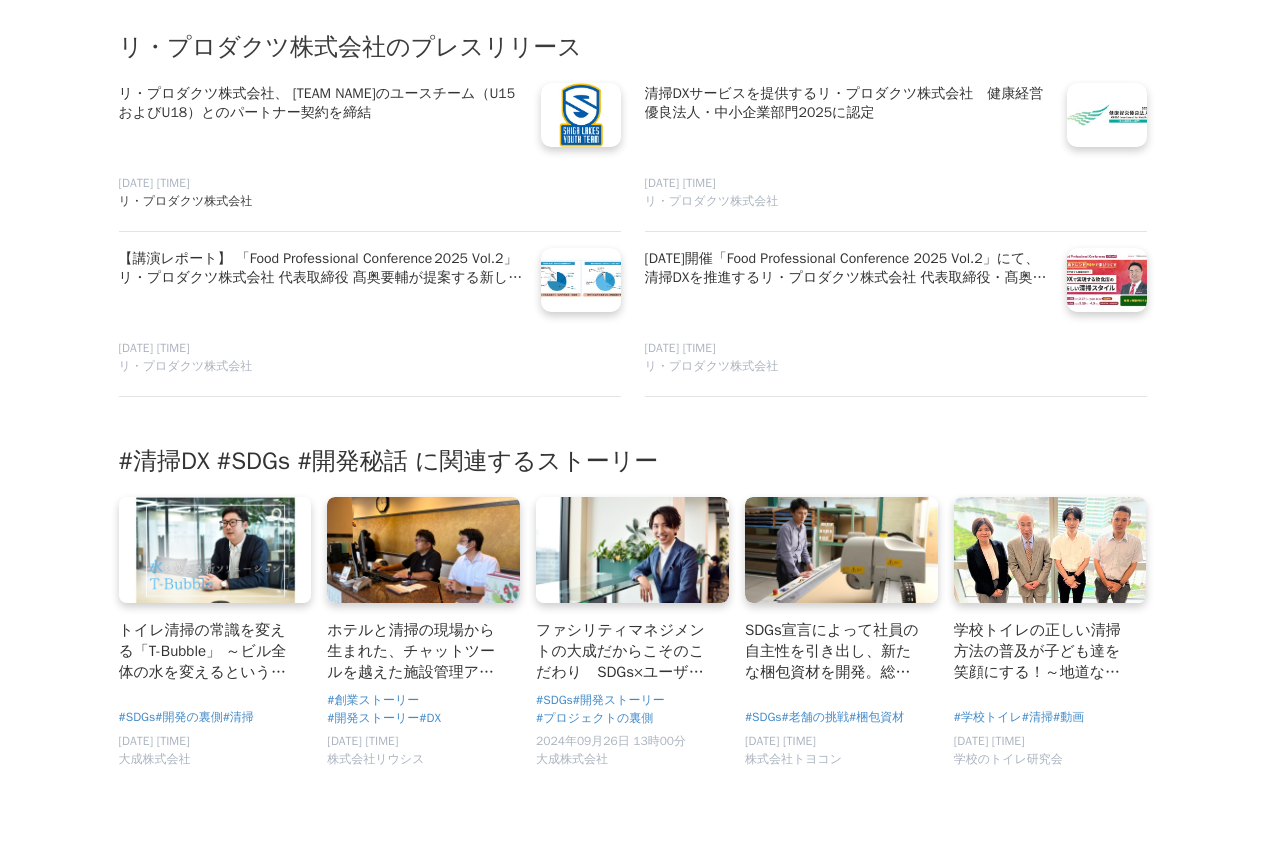 scroll, scrollTop: 7500, scrollLeft: 0, axis: vertical 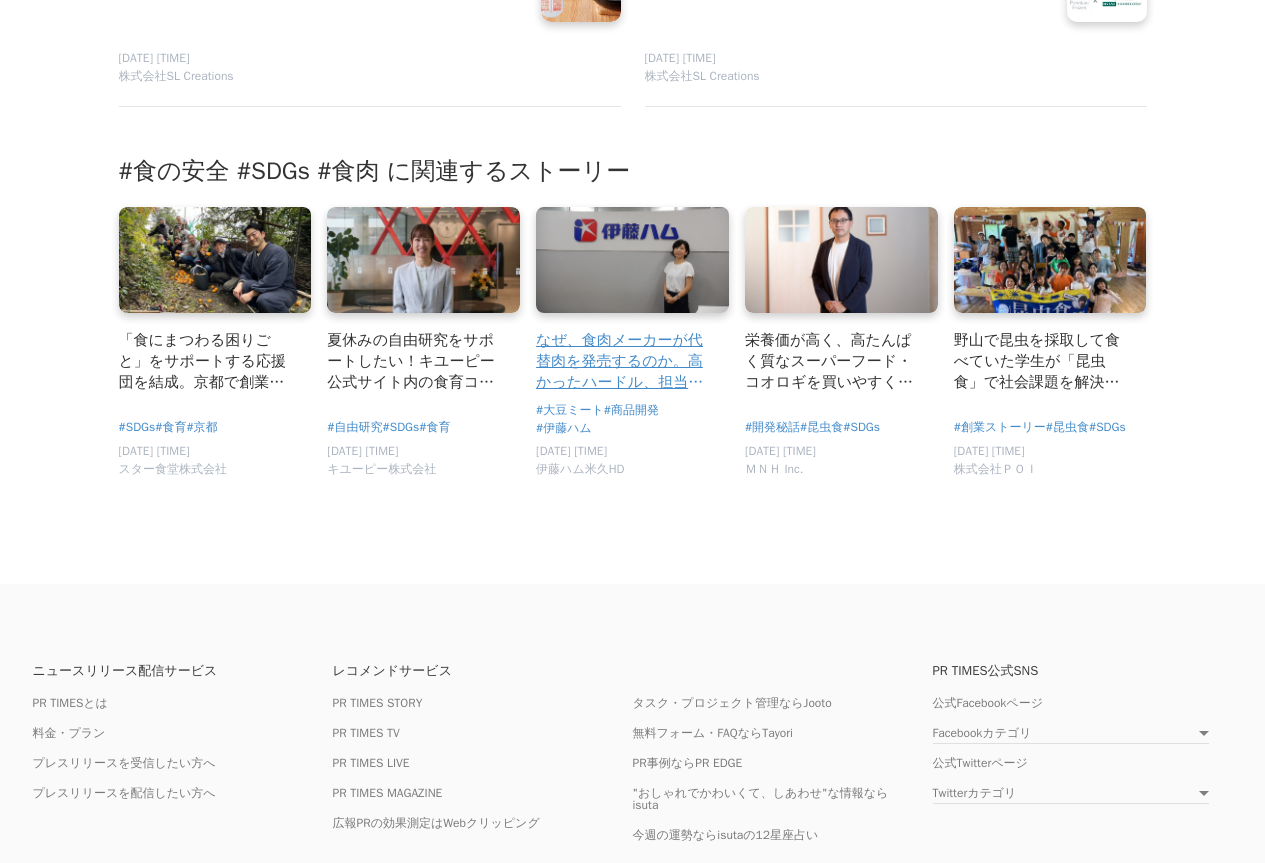 click on "なぜ、食肉メーカーが代替肉を発売するのか。高かったハードル、担当者の逆境とは" at bounding box center [624, 361] 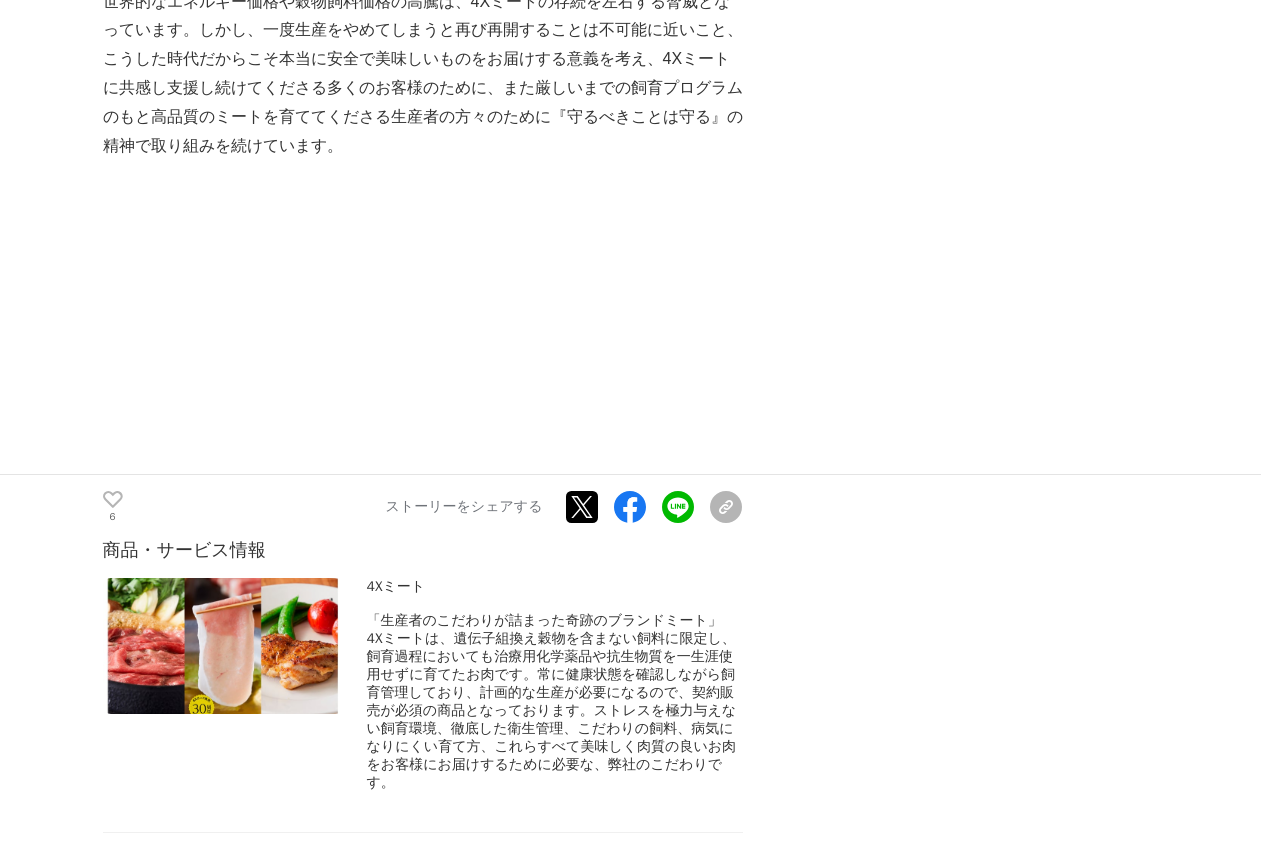 scroll, scrollTop: 8721, scrollLeft: 0, axis: vertical 